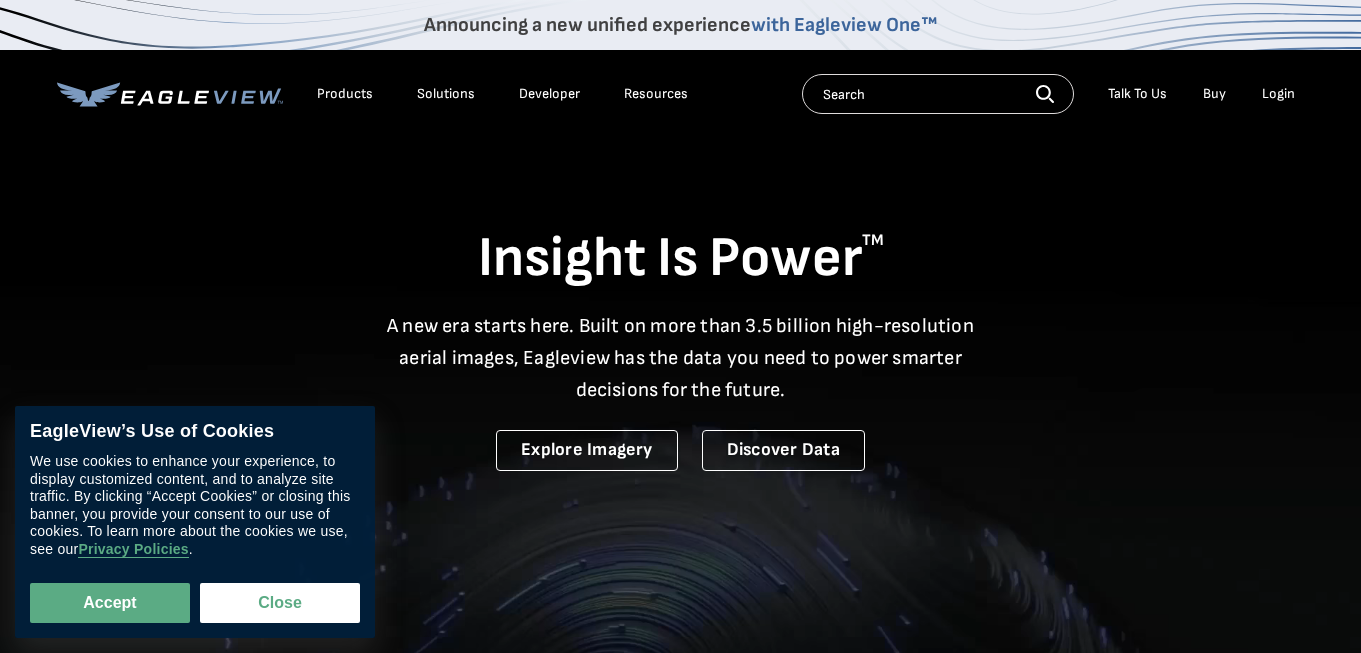 scroll, scrollTop: 0, scrollLeft: 0, axis: both 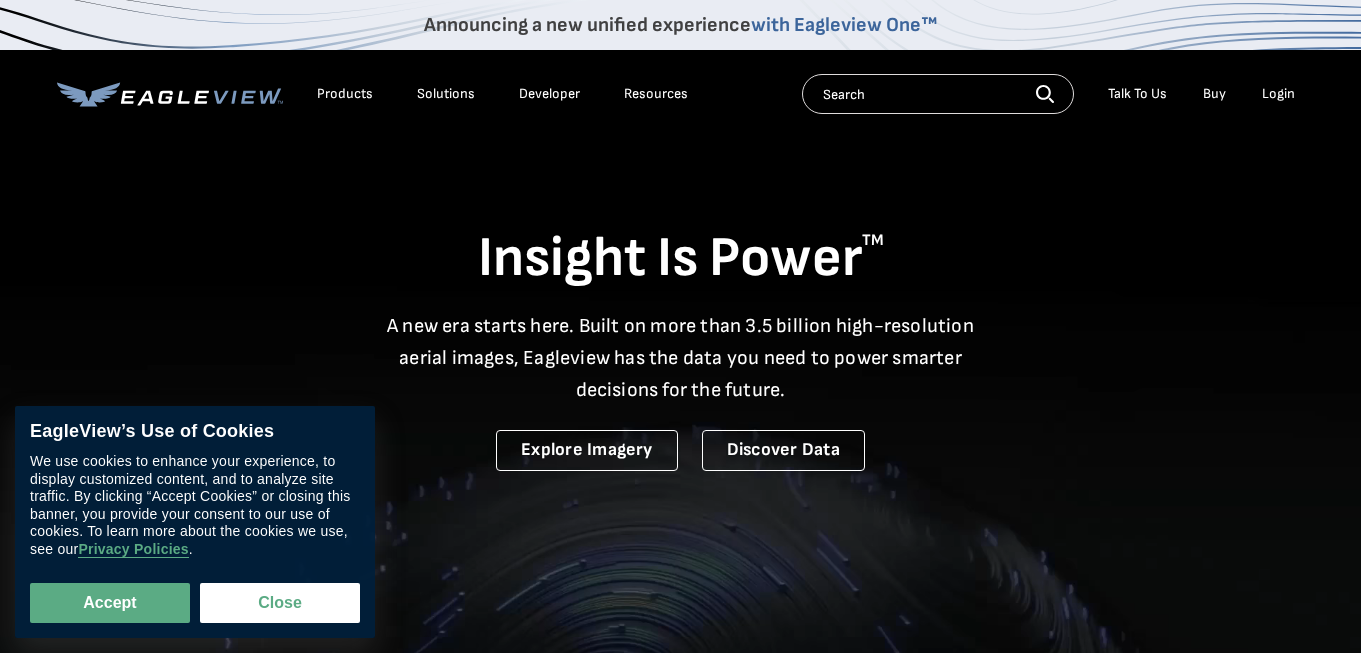 click on "Login" at bounding box center (1278, 94) 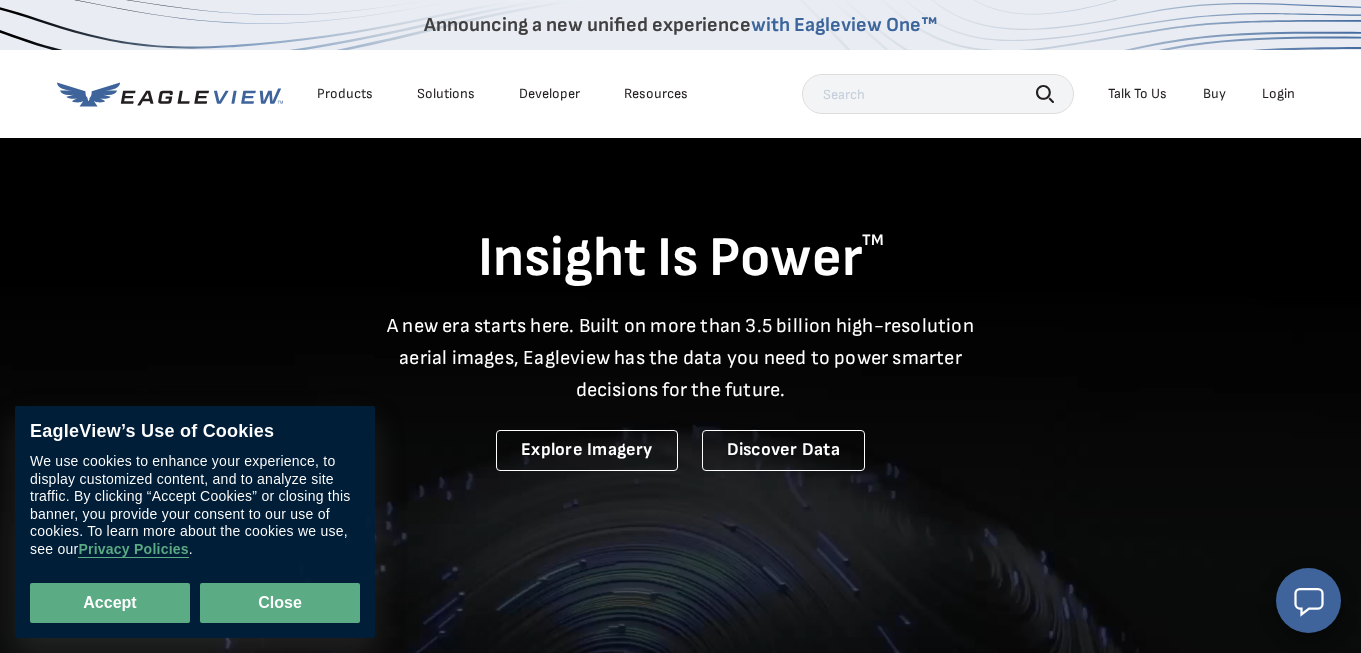 click on "Close" at bounding box center (280, 603) 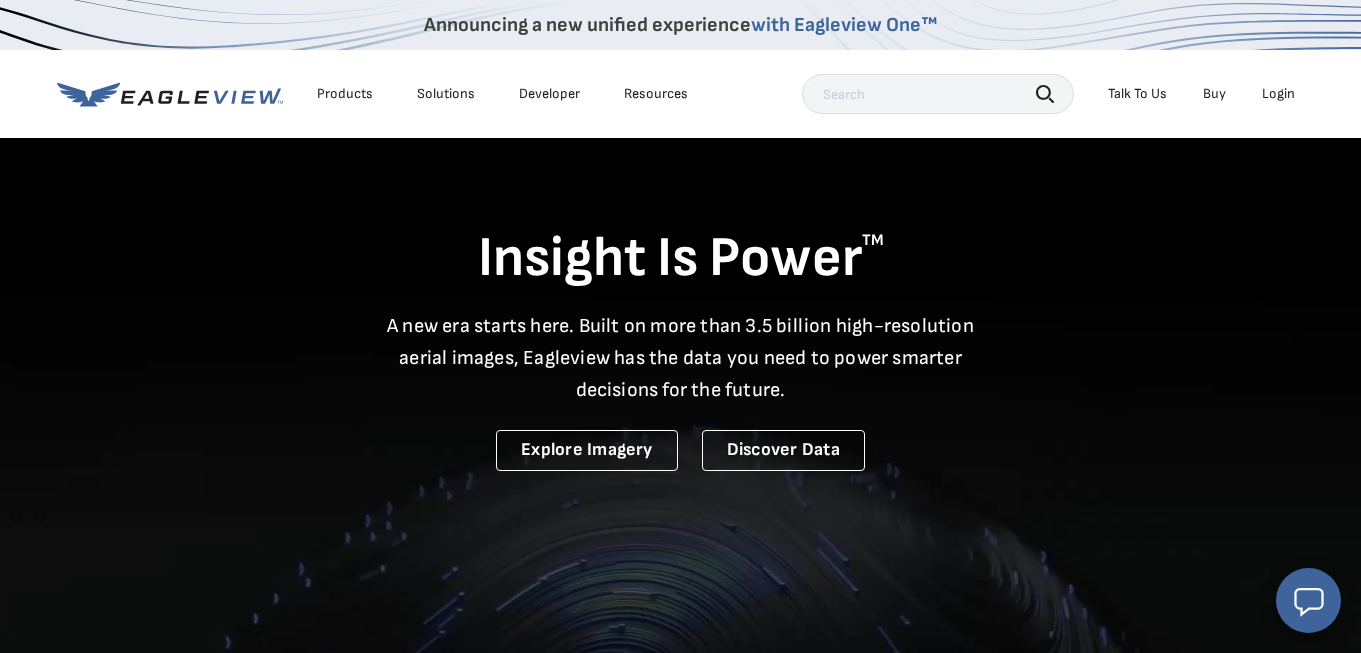 click on "Login" at bounding box center (1278, 94) 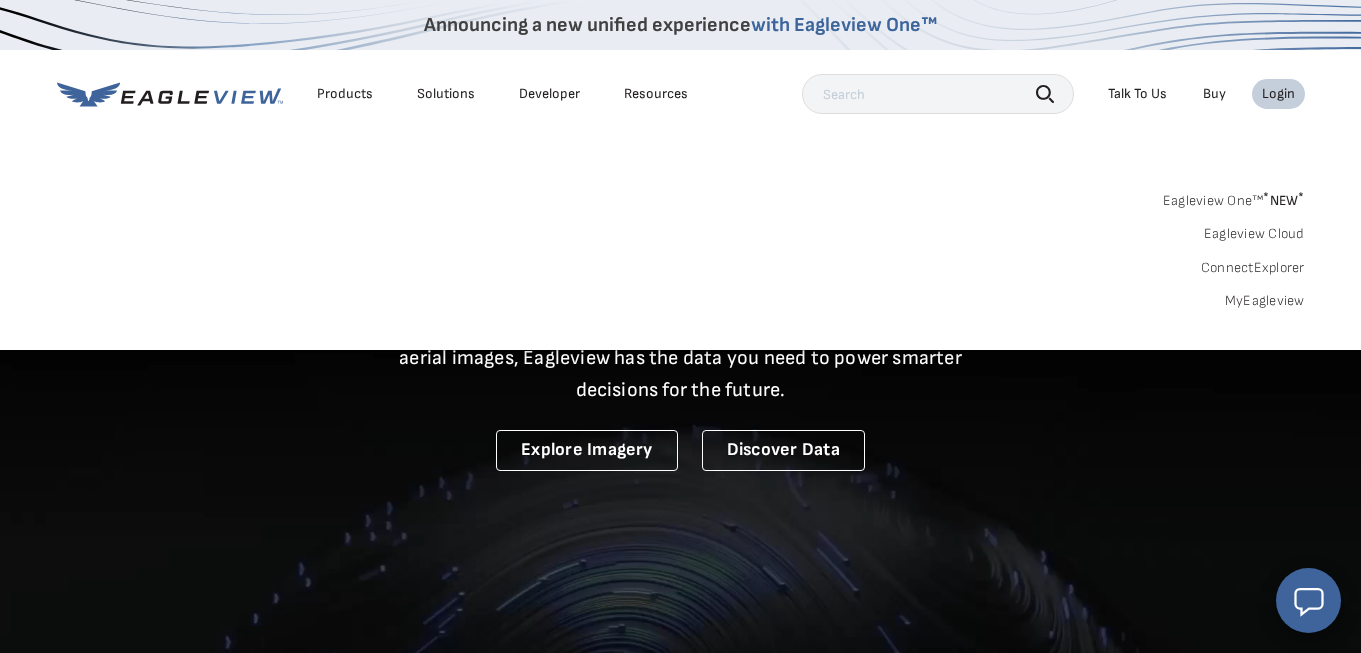 click on "Eagleview One™  * NEW *" at bounding box center (1234, 197) 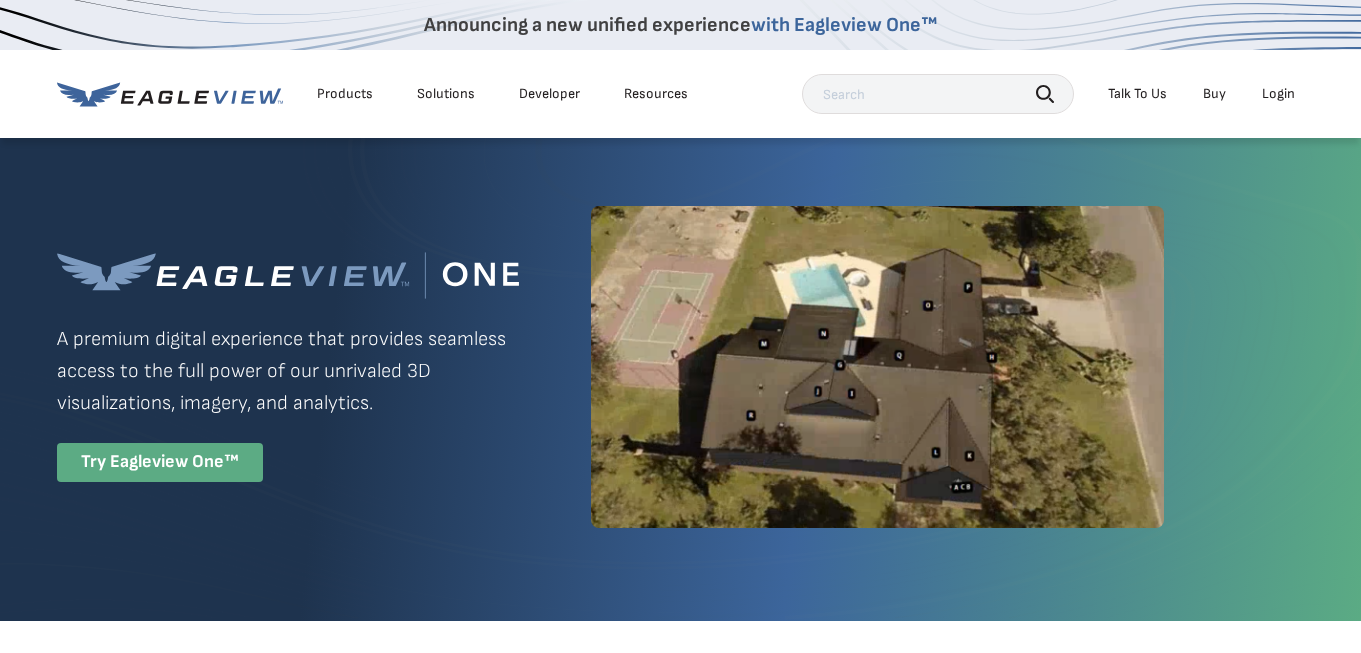 scroll, scrollTop: 0, scrollLeft: 0, axis: both 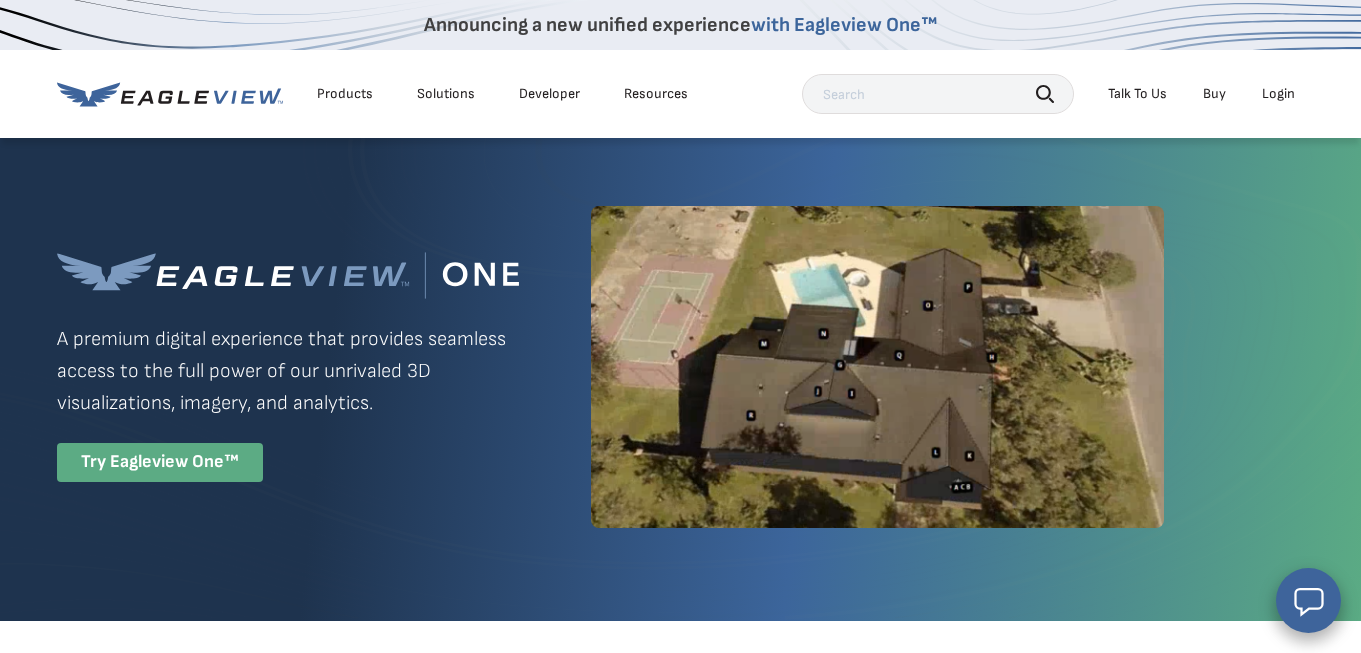 click at bounding box center (938, 94) 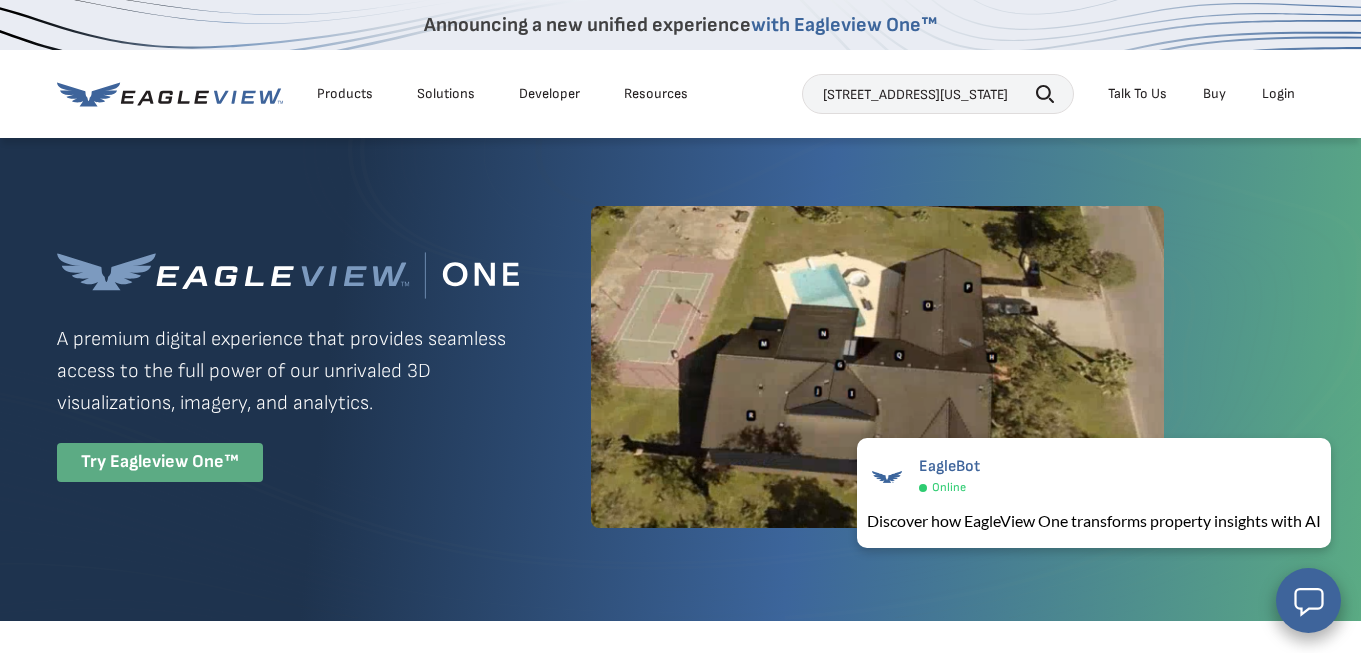 type on "6965 wild ridge Rd, Colorado Springs" 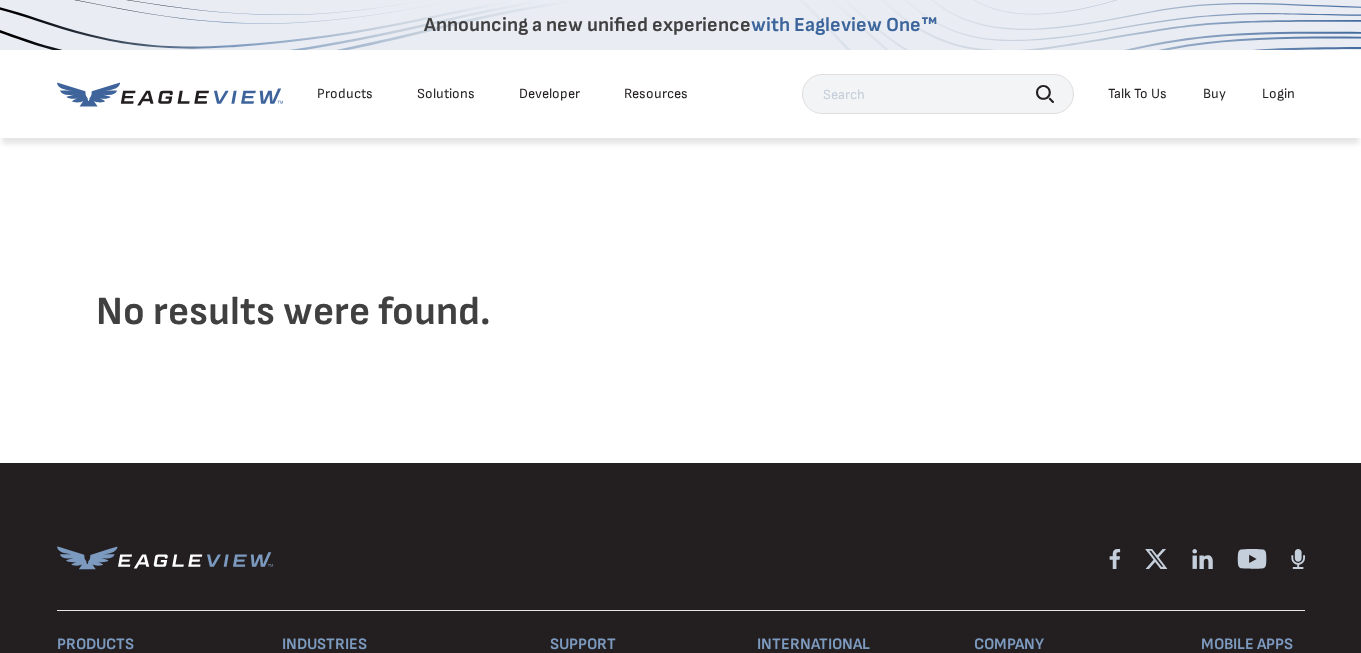 scroll, scrollTop: 0, scrollLeft: 0, axis: both 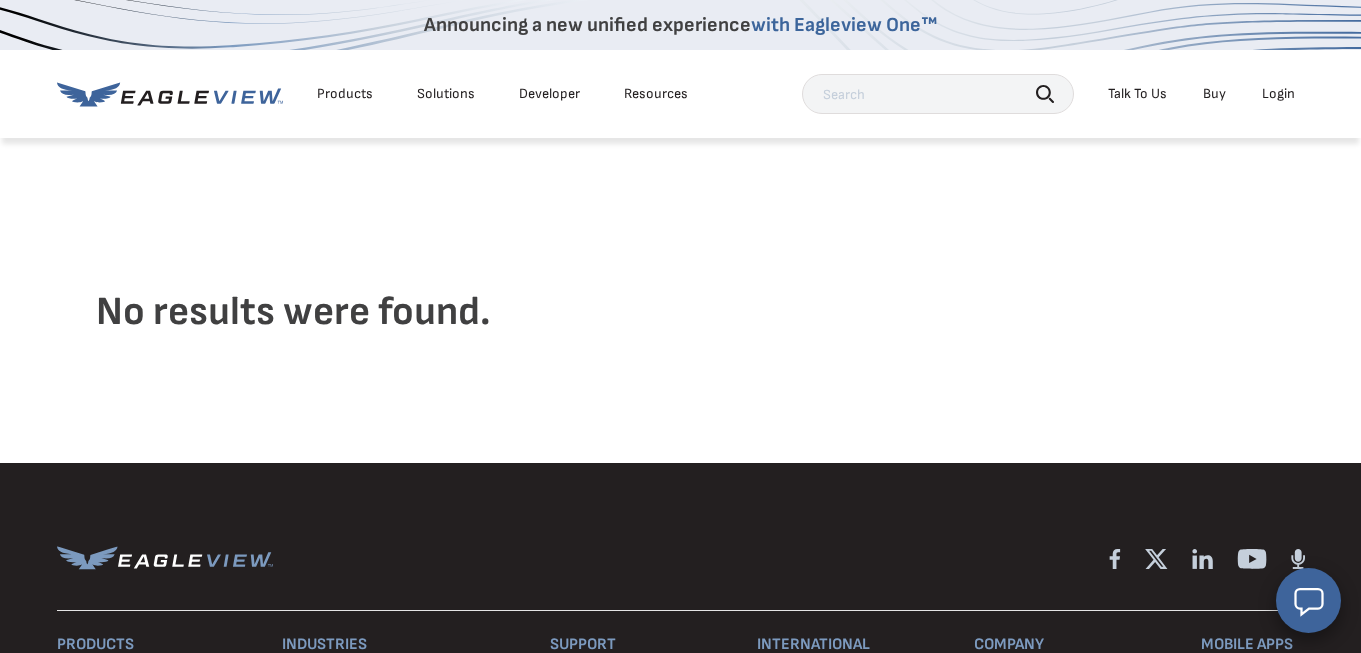 click on "Login" at bounding box center (1278, 94) 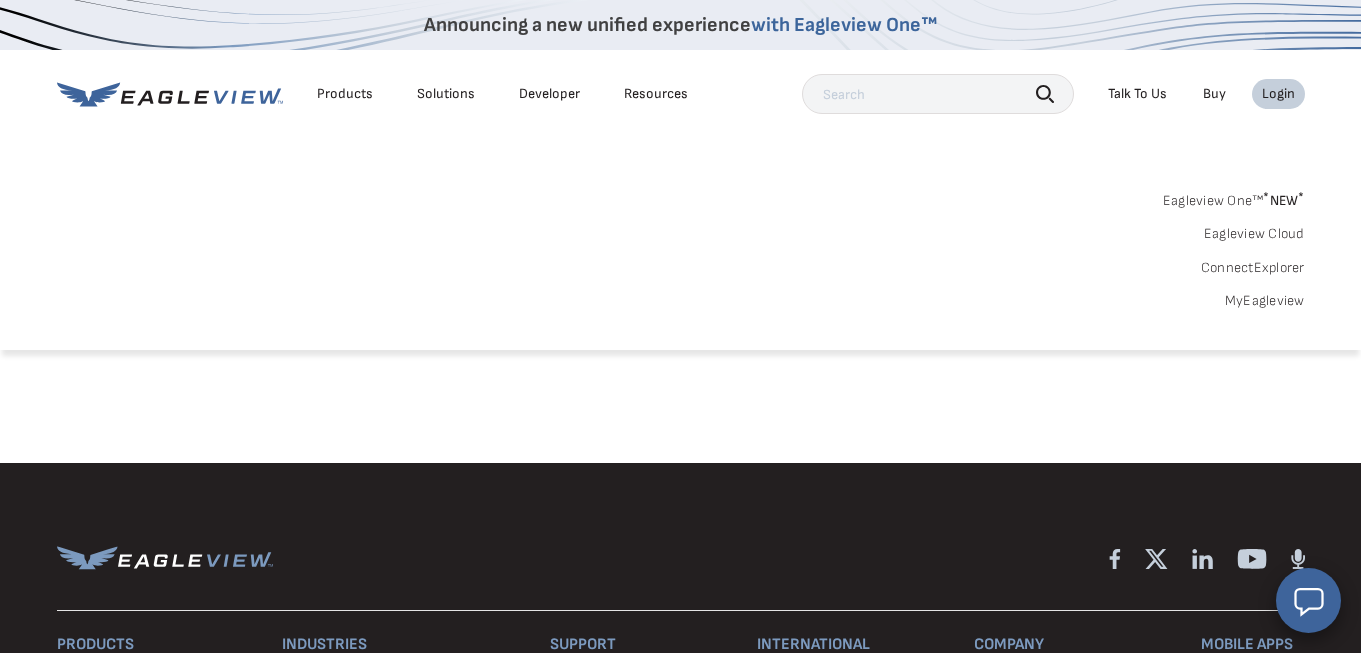 click on "MyEagleview" at bounding box center (1265, 301) 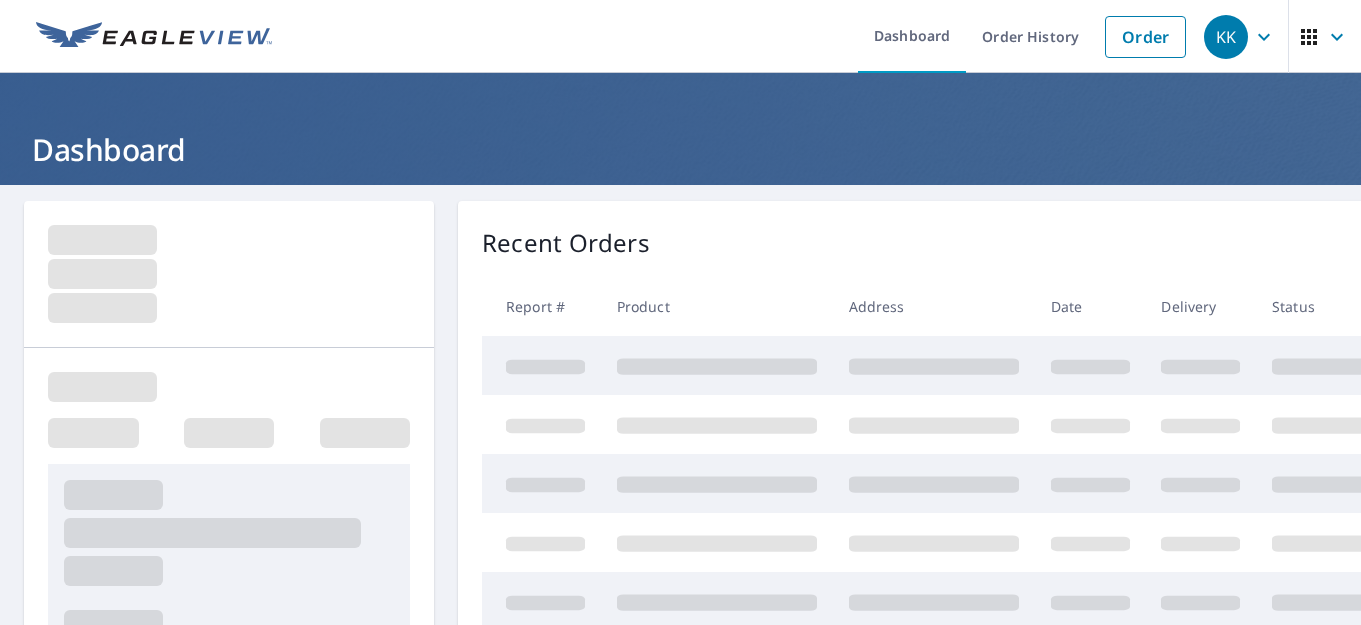 scroll, scrollTop: 0, scrollLeft: 0, axis: both 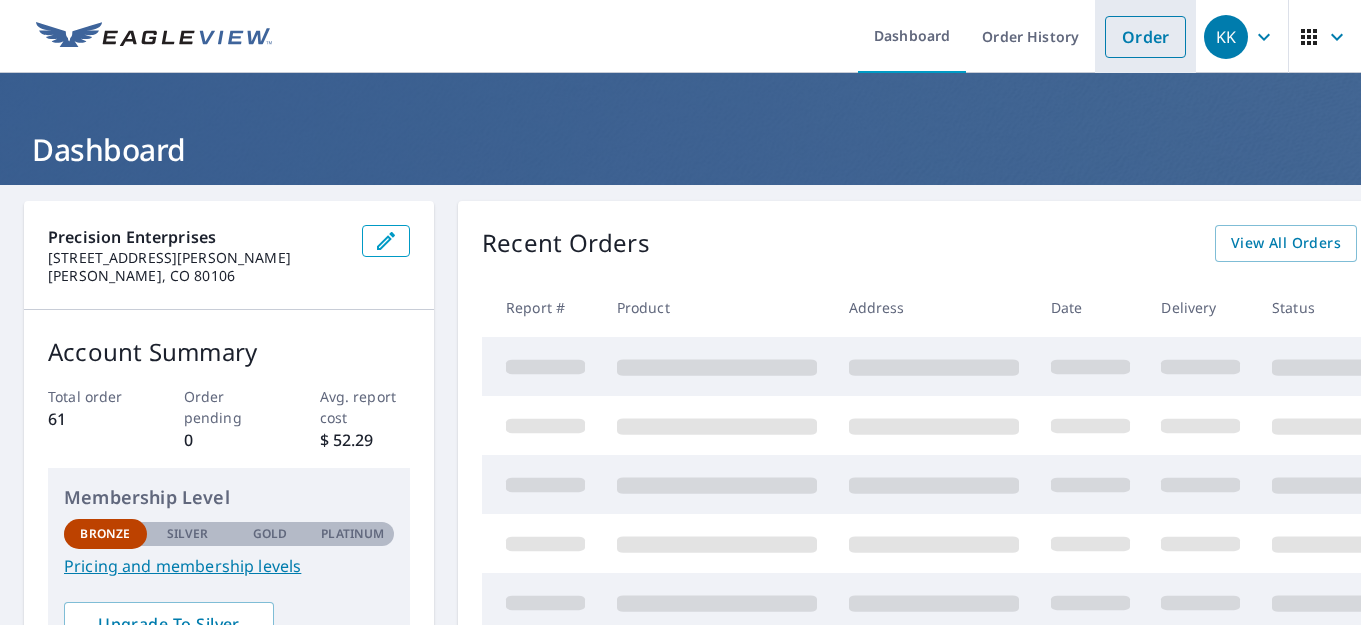 click on "Order" at bounding box center [1145, 37] 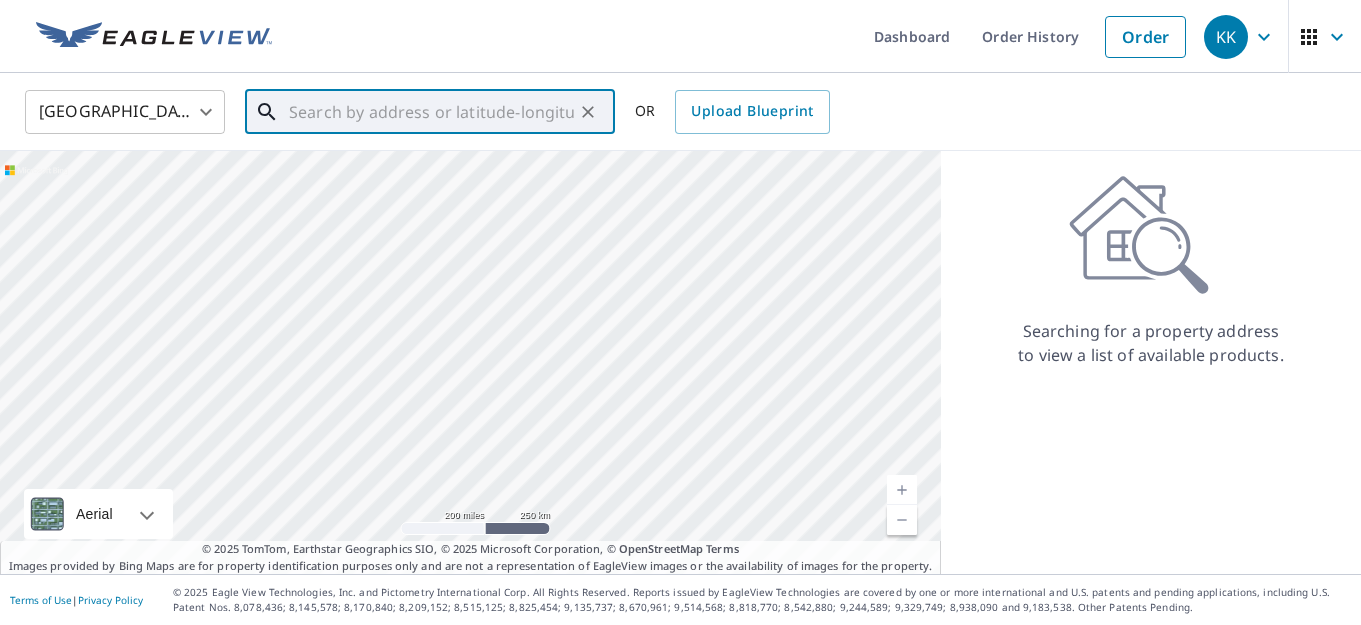 click at bounding box center (431, 112) 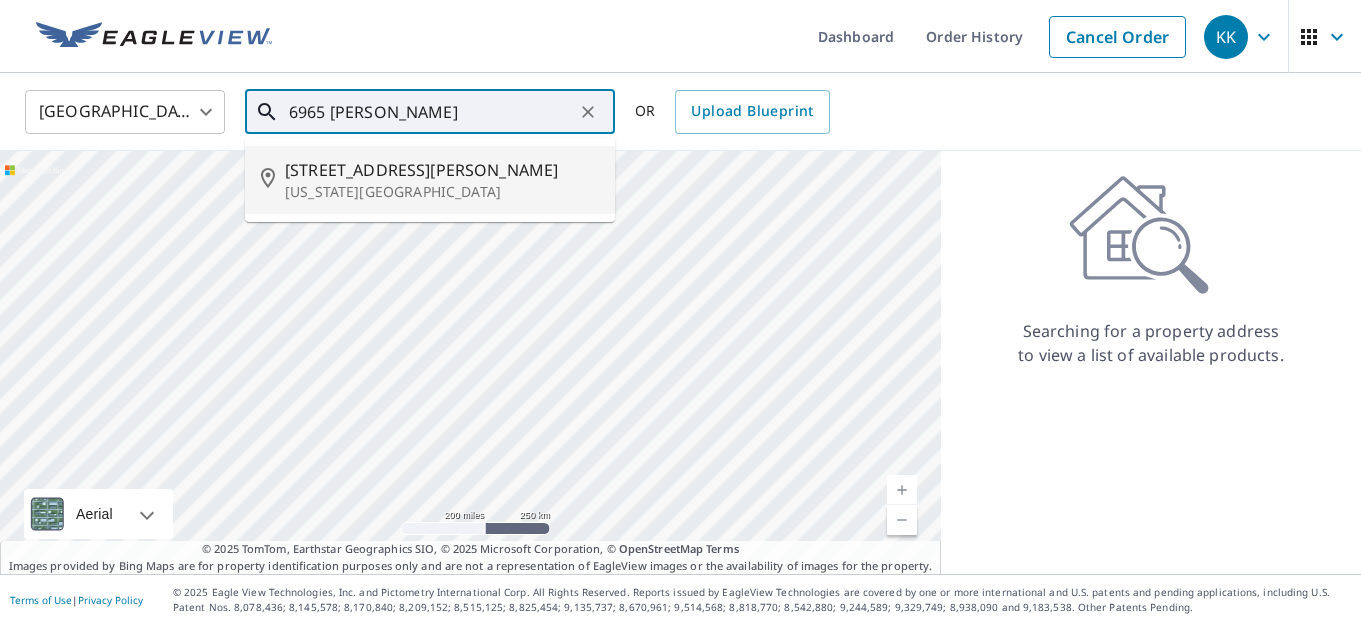 click on "6965 Wildridge Rd" at bounding box center (442, 170) 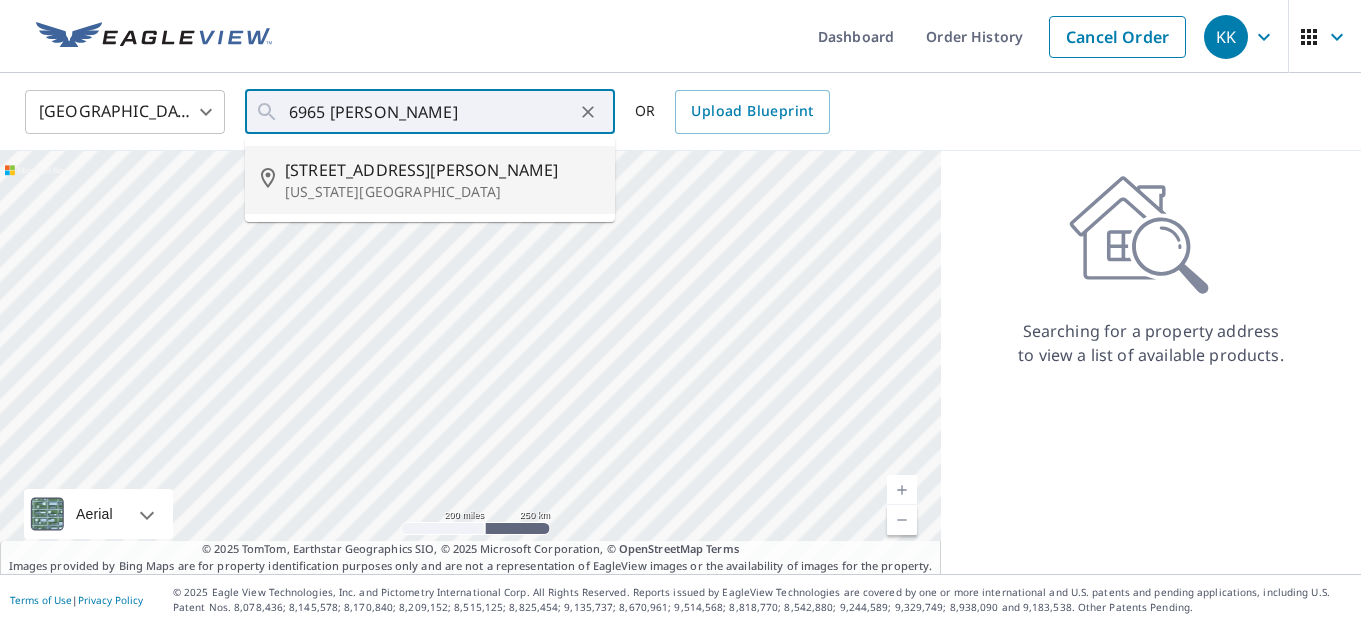 type on "6965 Wildridge Rd Colorado Springs, CO 80908" 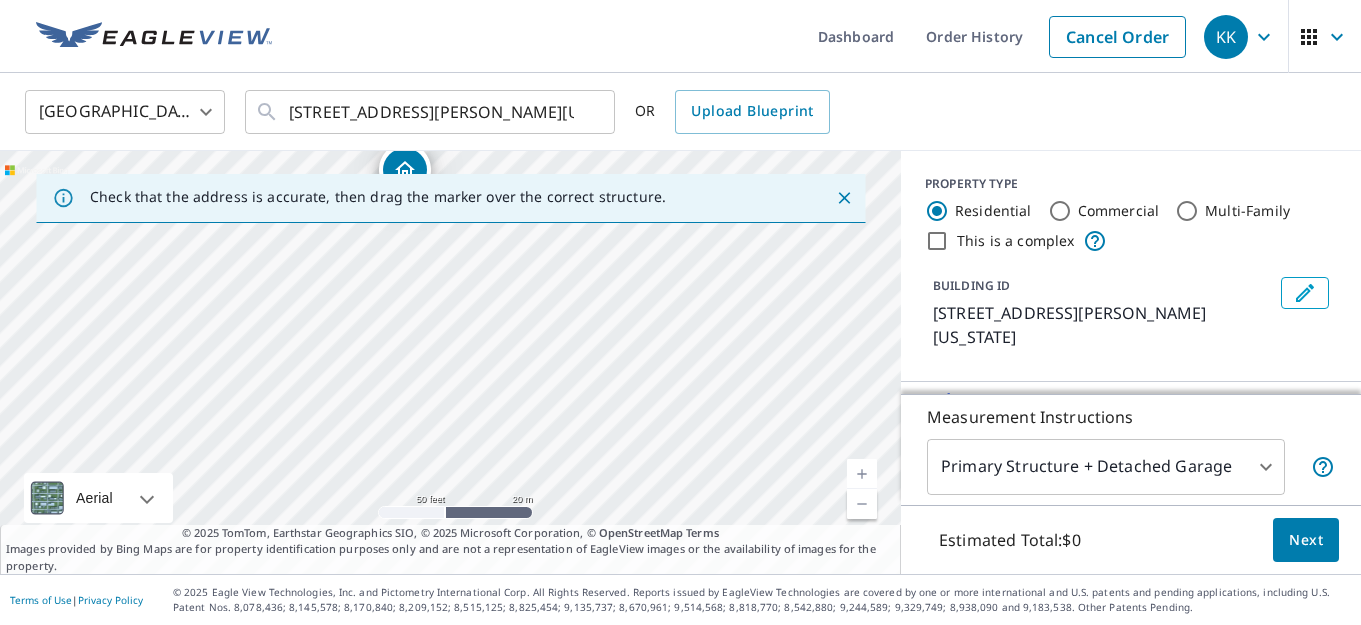 drag, startPoint x: 446, startPoint y: 428, endPoint x: 401, endPoint y: 275, distance: 159.48041 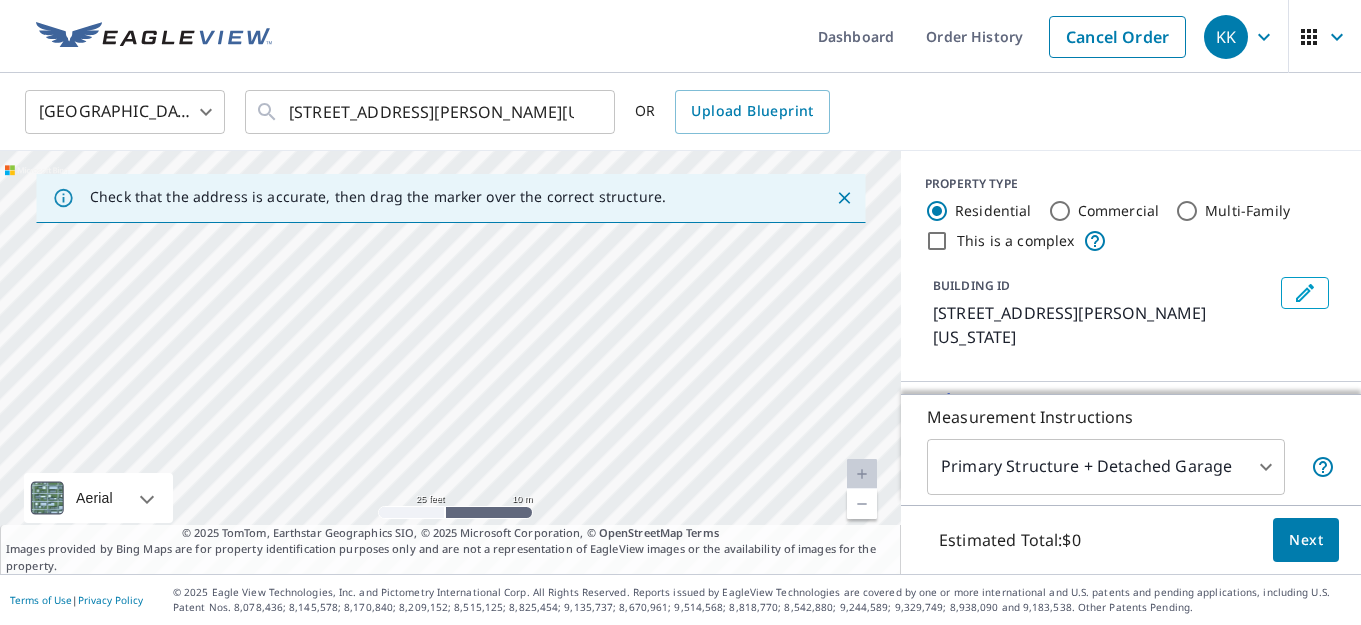 click on "KK KK
Dashboard Order History Cancel Order KK United States US ​ 6965 Wildridge Rd Colorado Springs, CO 80908 ​ OR Upload Blueprint Check that the address is accurate, then drag the marker over the correct structure. 6965 Wildridge Rd Colorado Springs, CO 80908 Aerial Road A standard road map Aerial A detailed look from above Labels Labels 25 feet 10 m © 2025 TomTom, © Vexcel Imaging, © 2025 Microsoft Corporation,  © OpenStreetMap Terms © 2025 TomTom, Earthstar Geographics SIO, © 2025 Microsoft Corporation, ©   OpenStreetMap   Terms Images provided by Bing Maps are for property identification purposes only and are not a representation of EagleView images or the availability of images for the property. PROPERTY TYPE Residential Commercial Multi-Family This is a complex BUILDING ID 6965 Wildridge Rd, Colorado Springs, CO, 80908 Full House Products New Full House™ $105 Roof Products New Premium $32.75 - $87 QuickSquares™ $18 Gutter $13.75 Bid Perfect™ $18 Solar Products New $63.25 New $78" at bounding box center (680, 312) 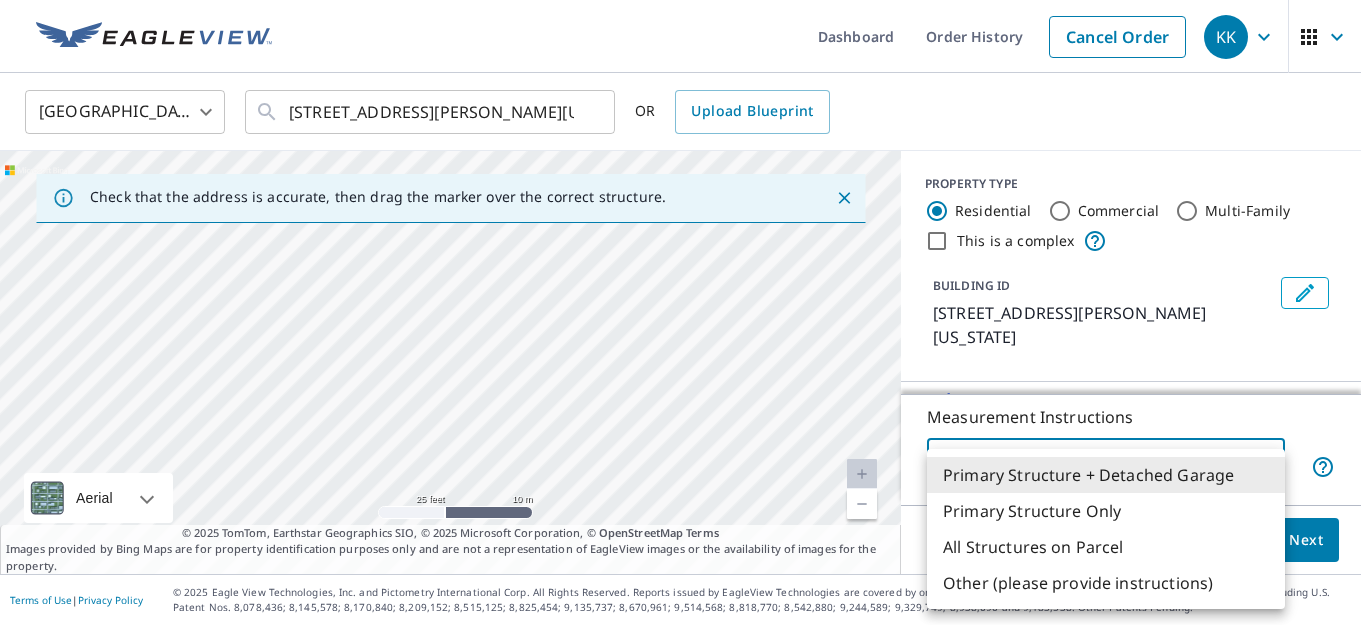 click on "Primary Structure + Detached Garage" at bounding box center (1106, 475) 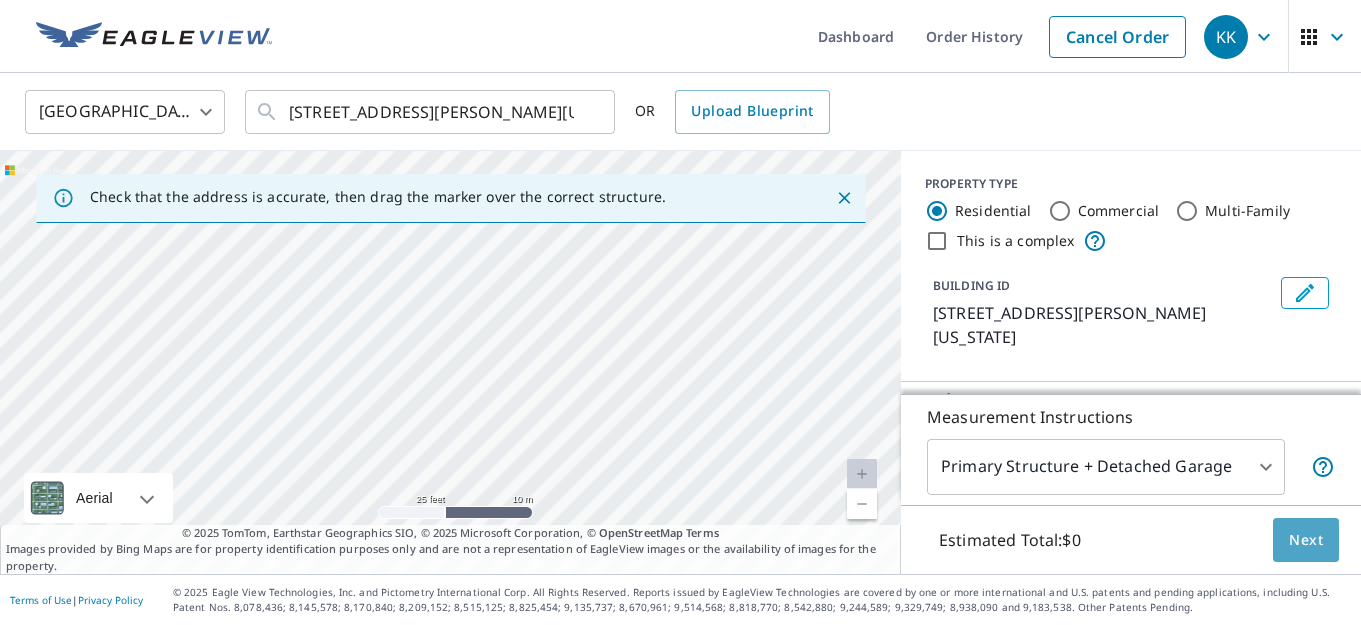 click on "Next" at bounding box center [1306, 540] 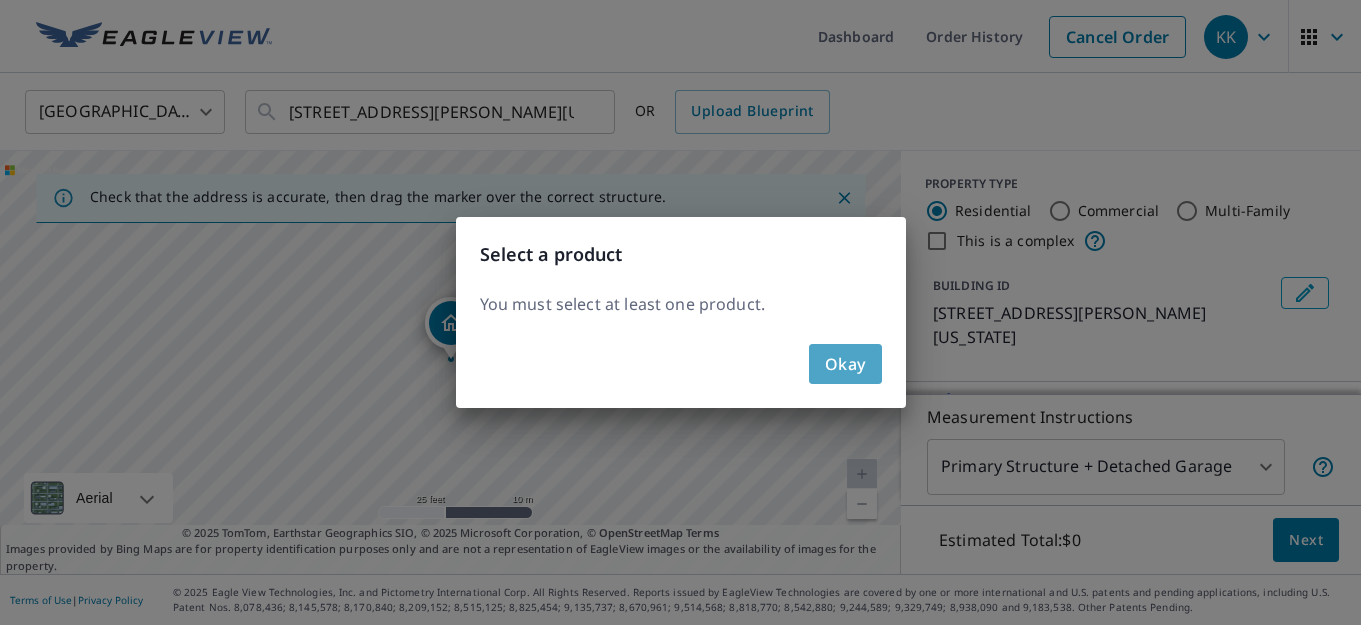 click on "Okay" at bounding box center [845, 364] 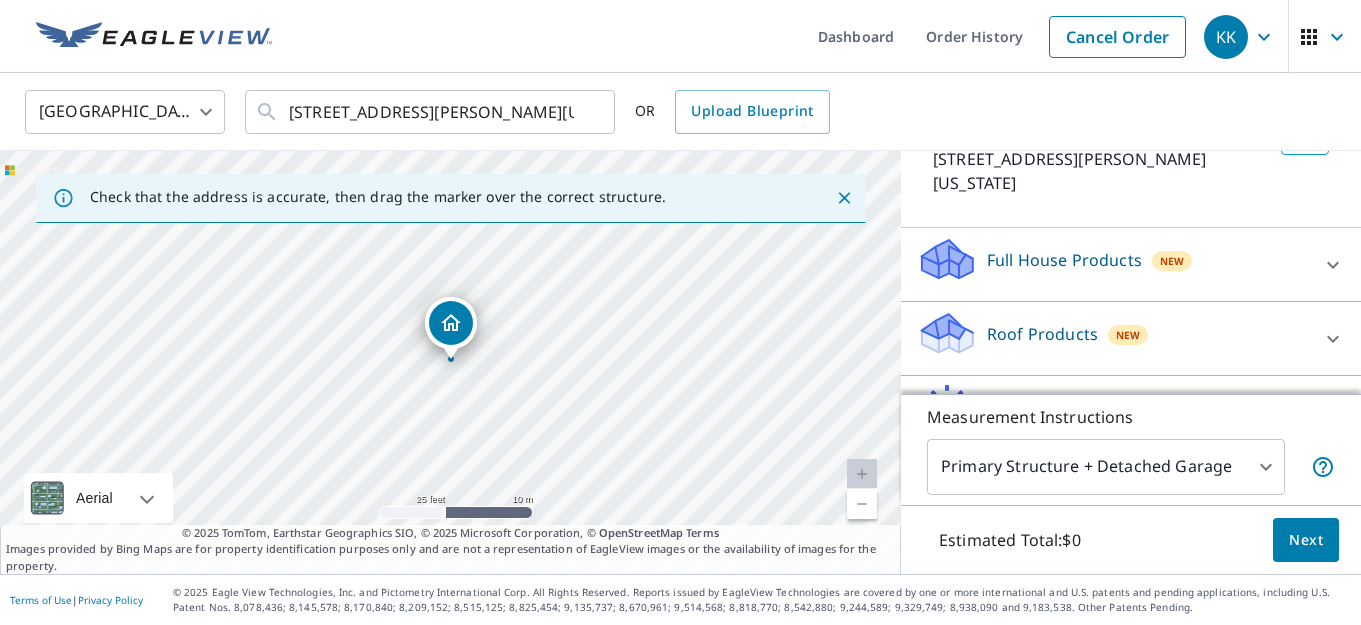 scroll, scrollTop: 151, scrollLeft: 0, axis: vertical 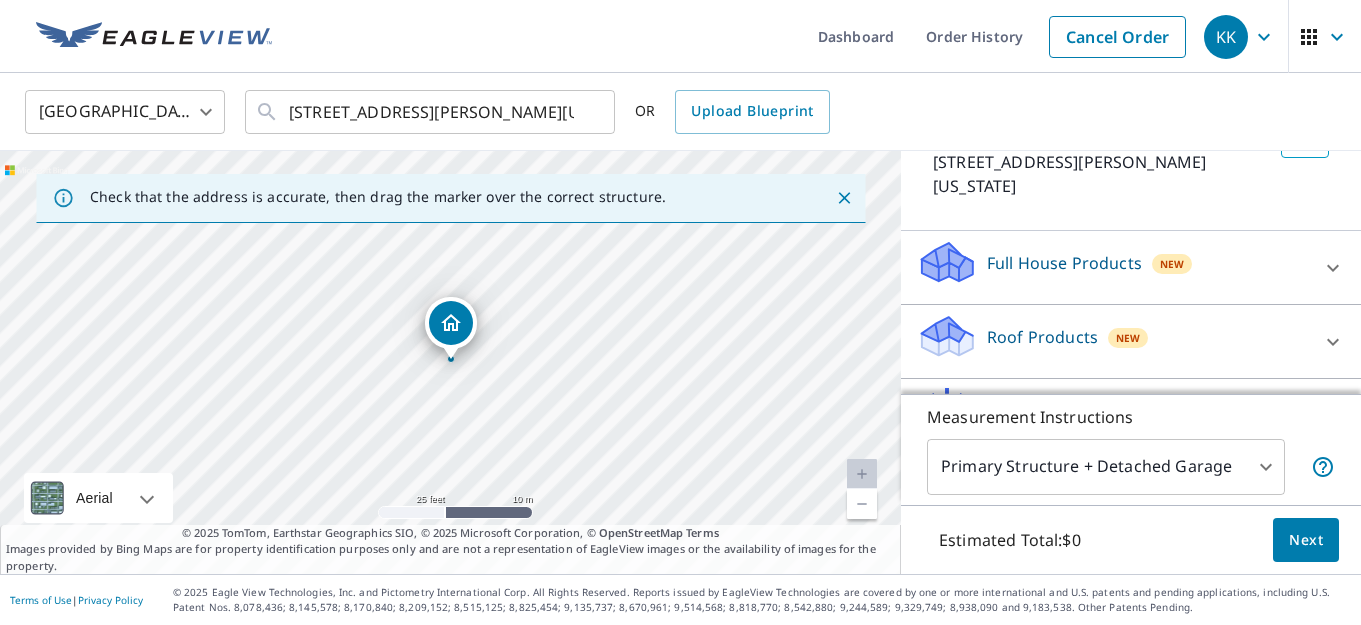 click on "Roof Products" at bounding box center (1042, 337) 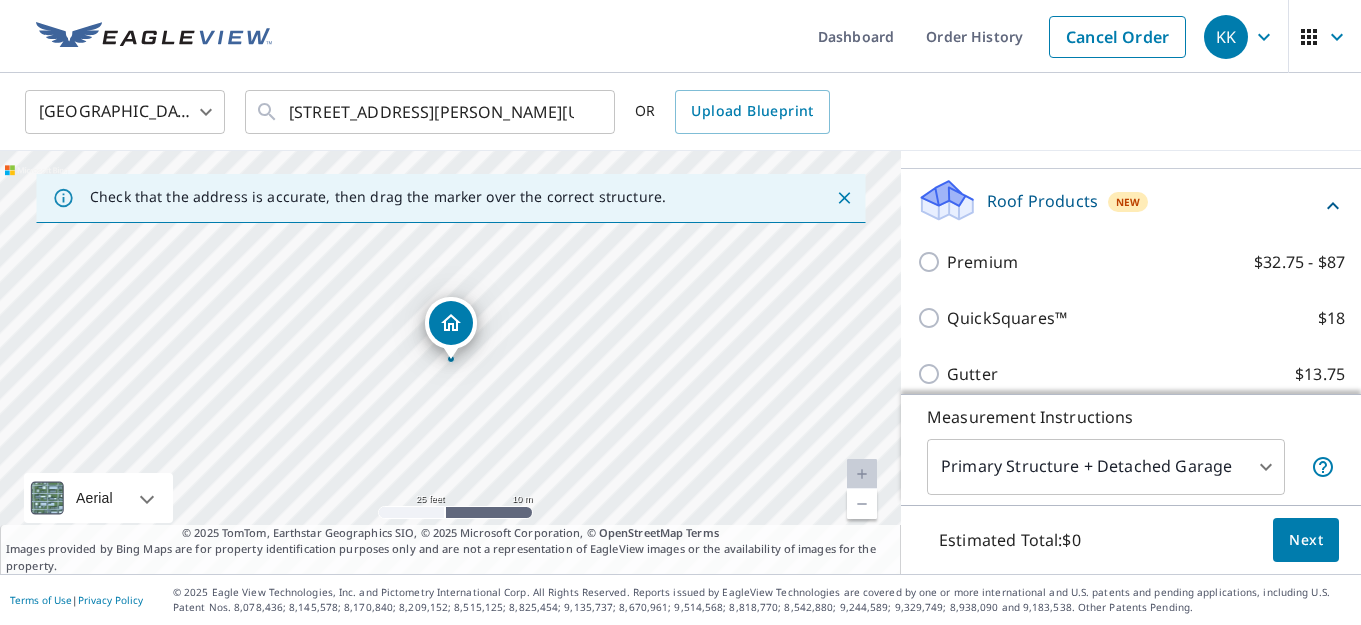 scroll, scrollTop: 289, scrollLeft: 0, axis: vertical 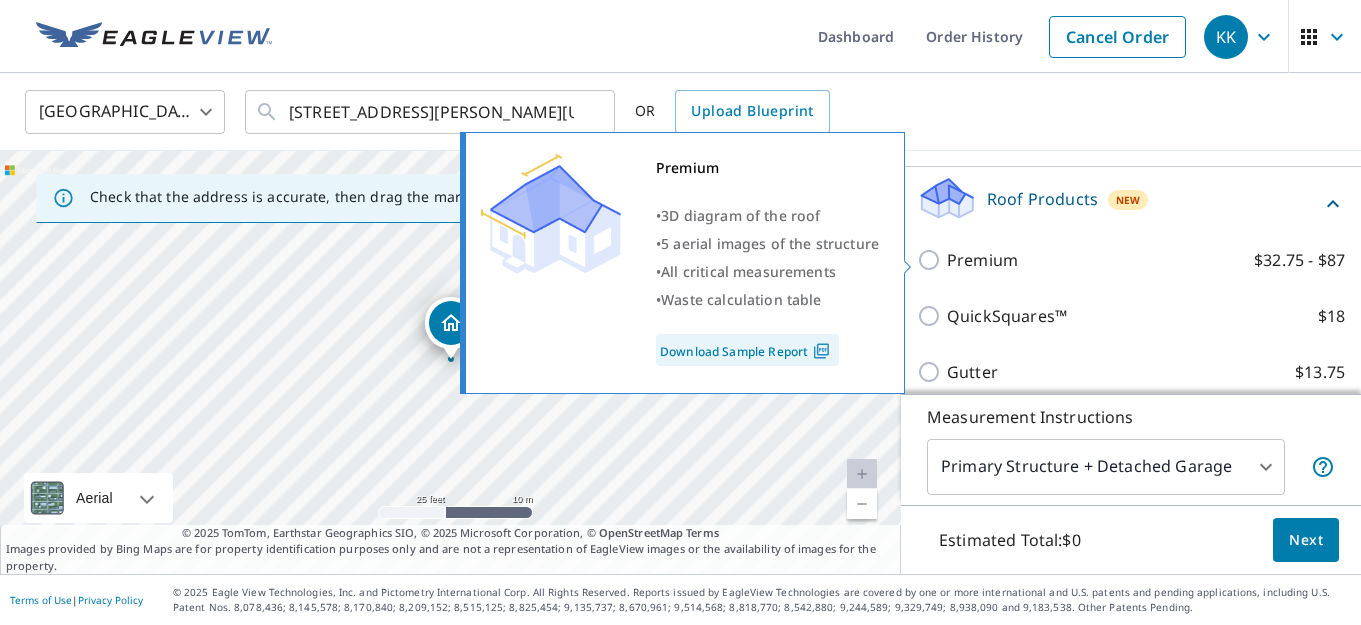 click on "Premium $32.75 - $87" at bounding box center (932, 260) 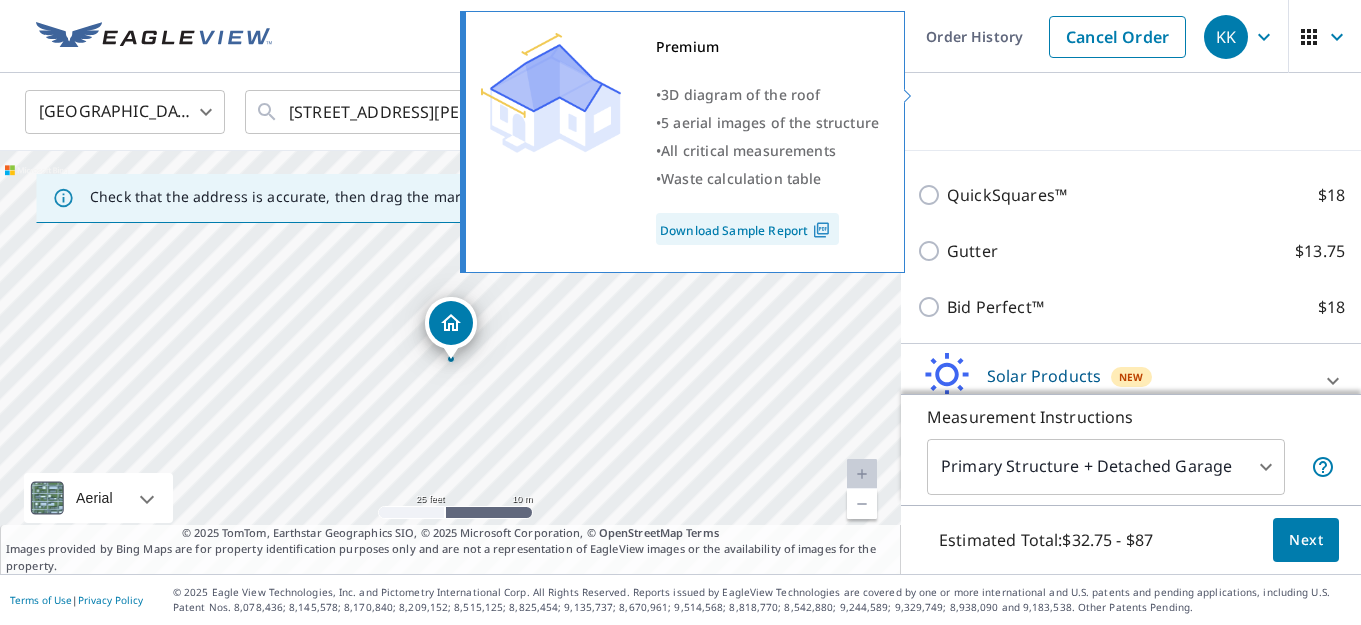 scroll, scrollTop: 481, scrollLeft: 0, axis: vertical 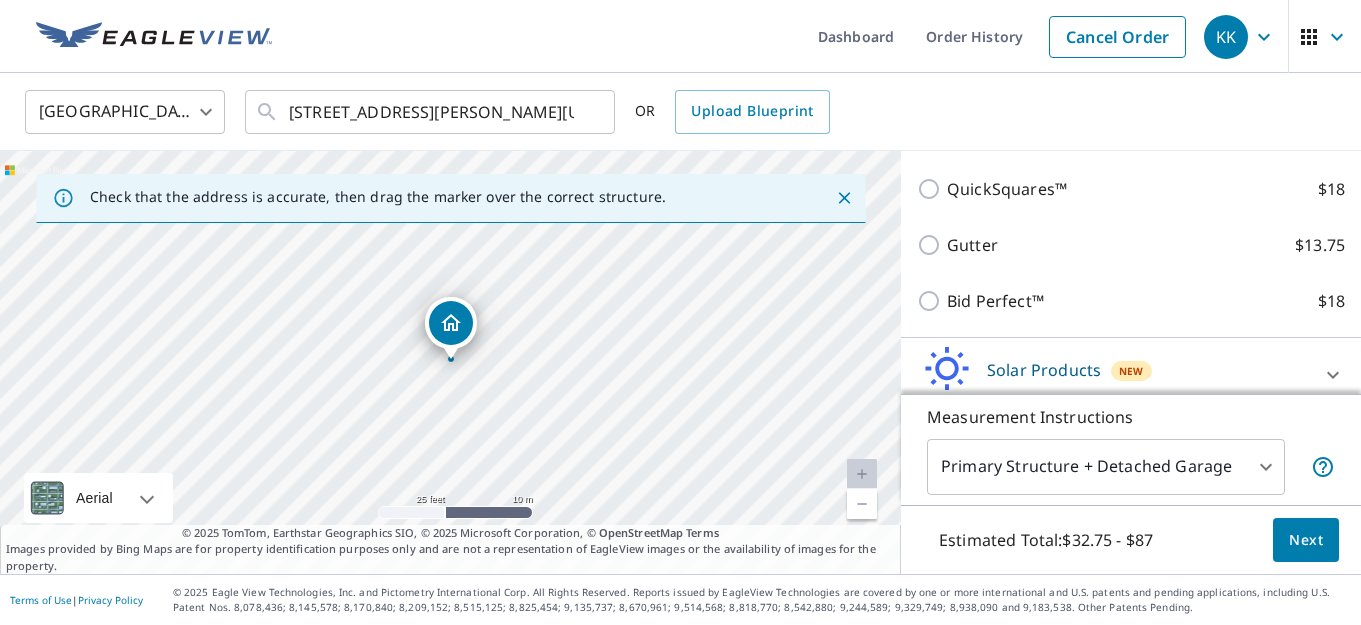 click on "Next" at bounding box center [1306, 540] 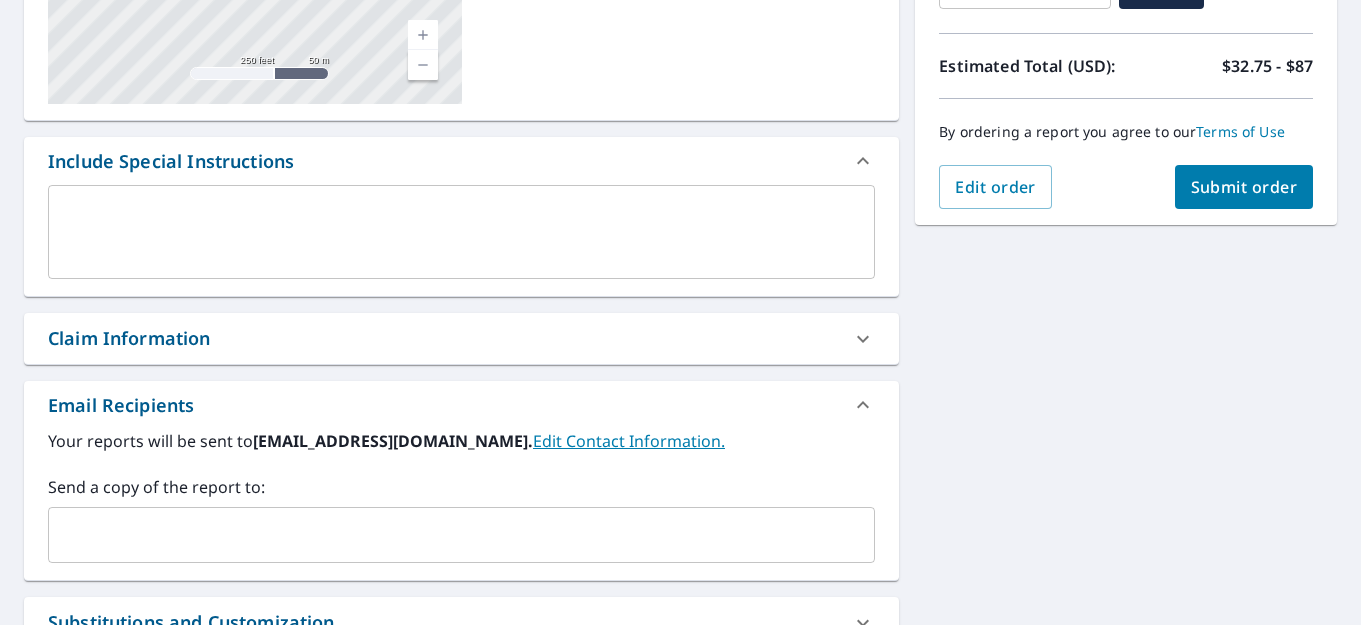 scroll, scrollTop: 433, scrollLeft: 0, axis: vertical 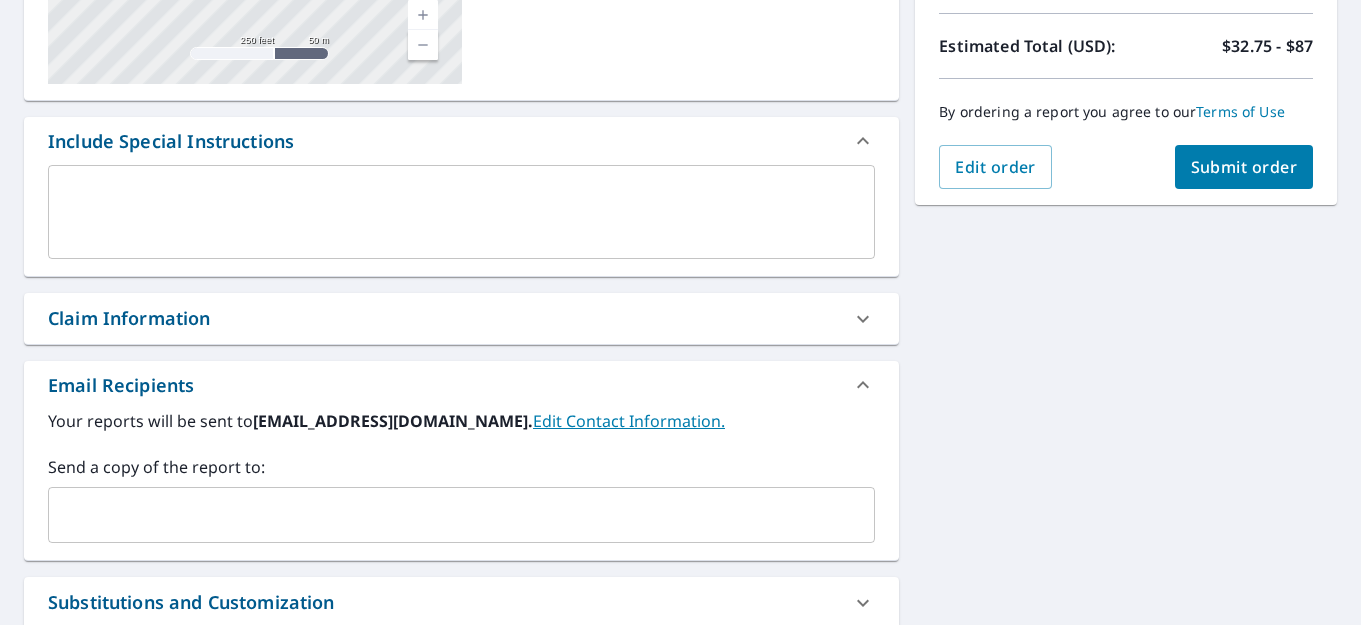 click on "Submit order" at bounding box center [1244, 167] 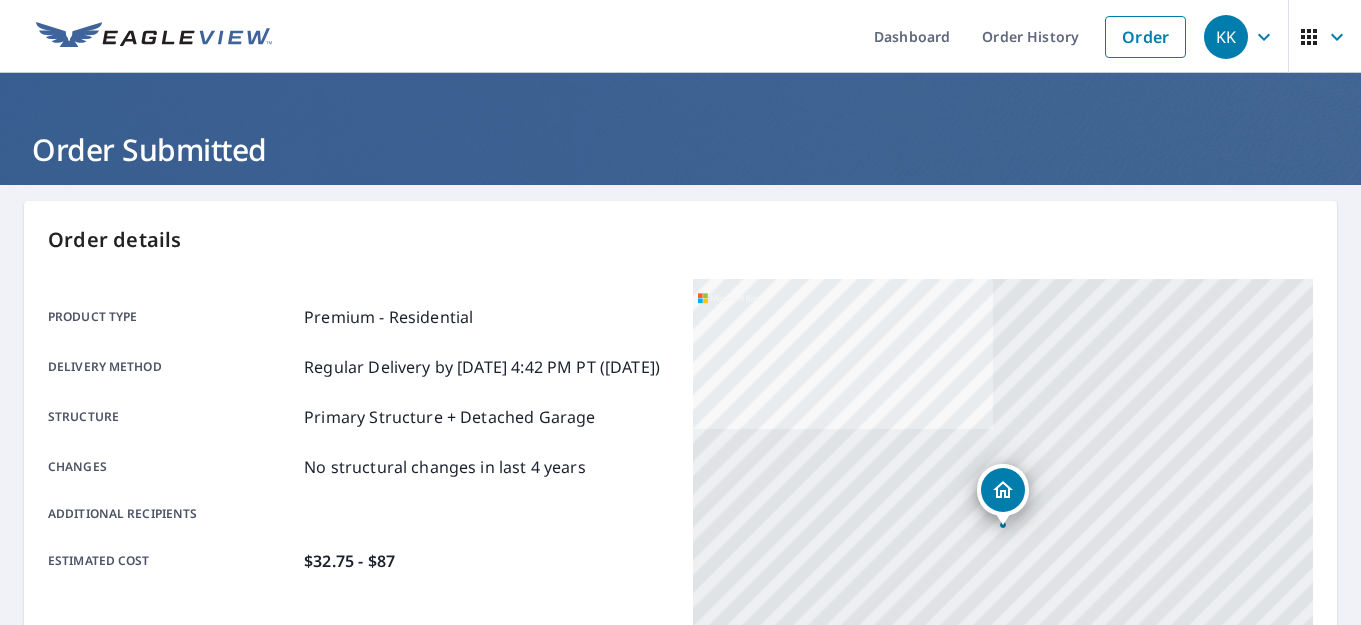 scroll, scrollTop: 0, scrollLeft: 0, axis: both 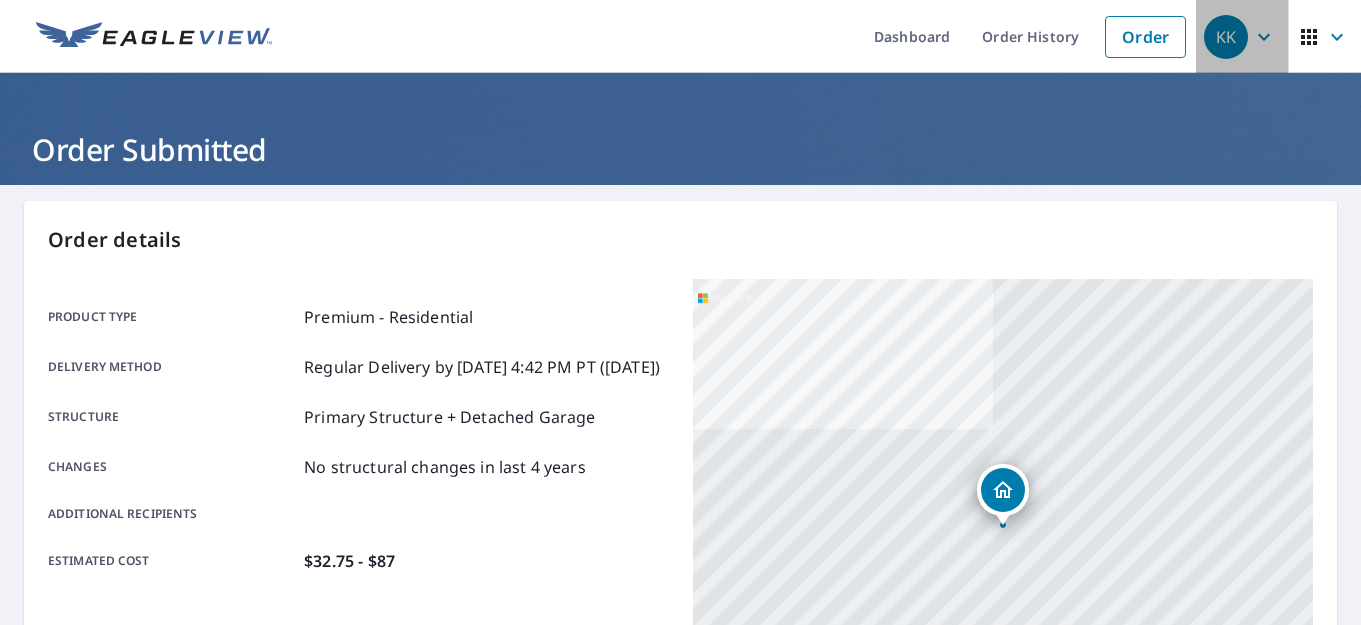 click 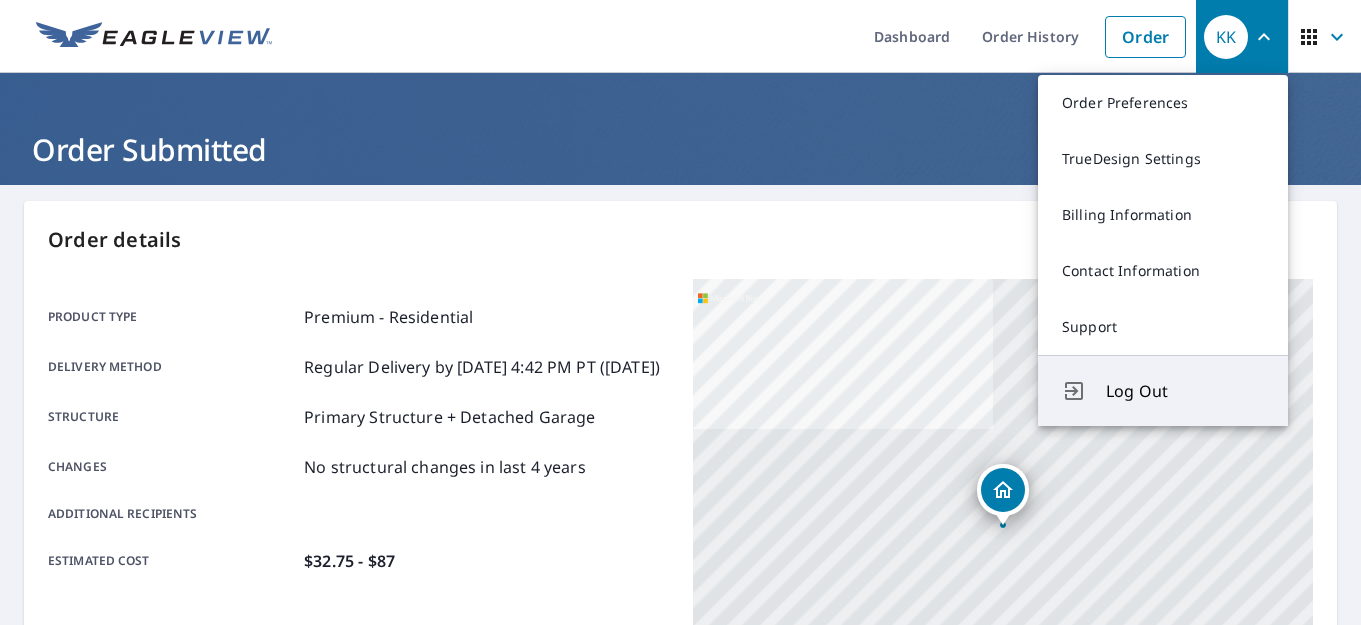 click on "Log Out" at bounding box center (1185, 391) 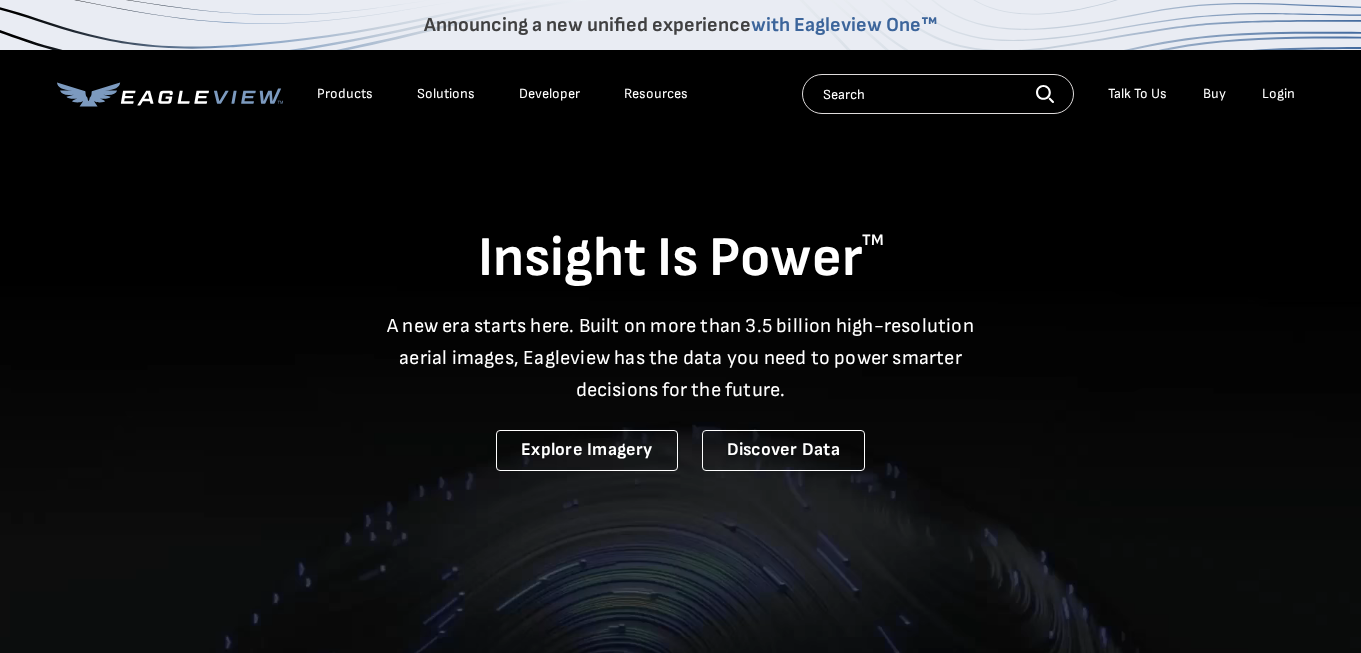 scroll, scrollTop: 0, scrollLeft: 0, axis: both 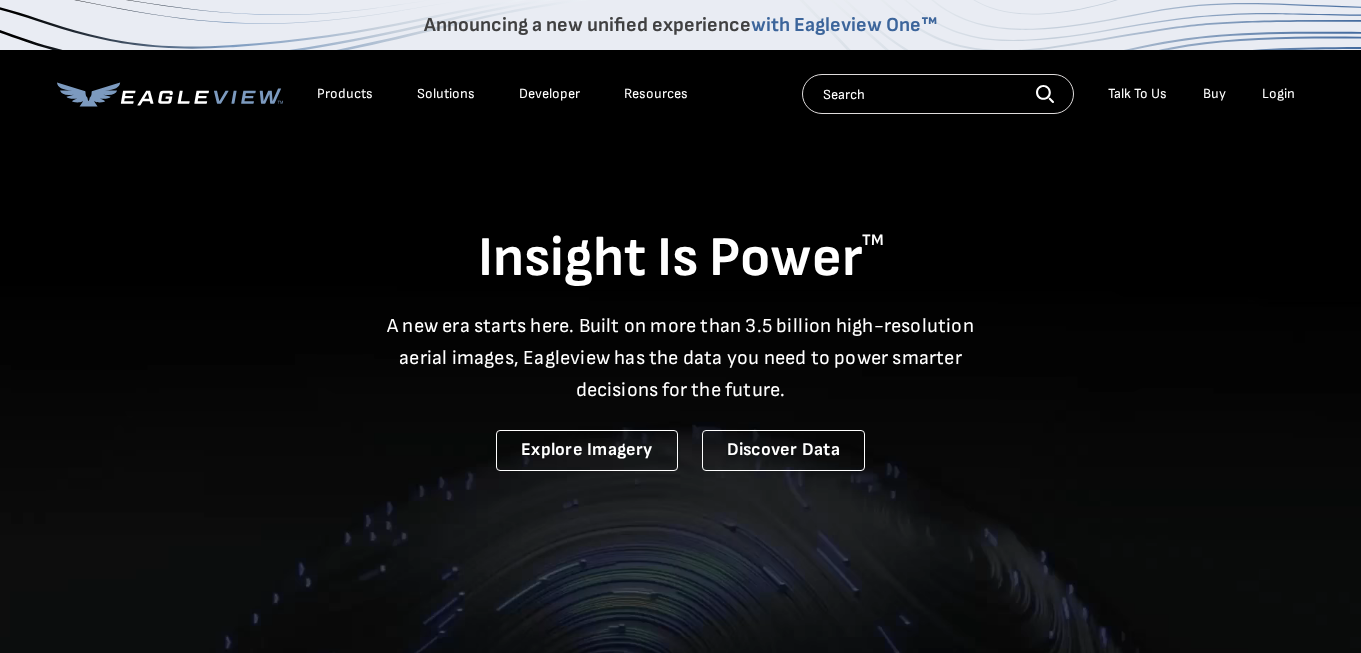 click on "Login" at bounding box center (1278, 94) 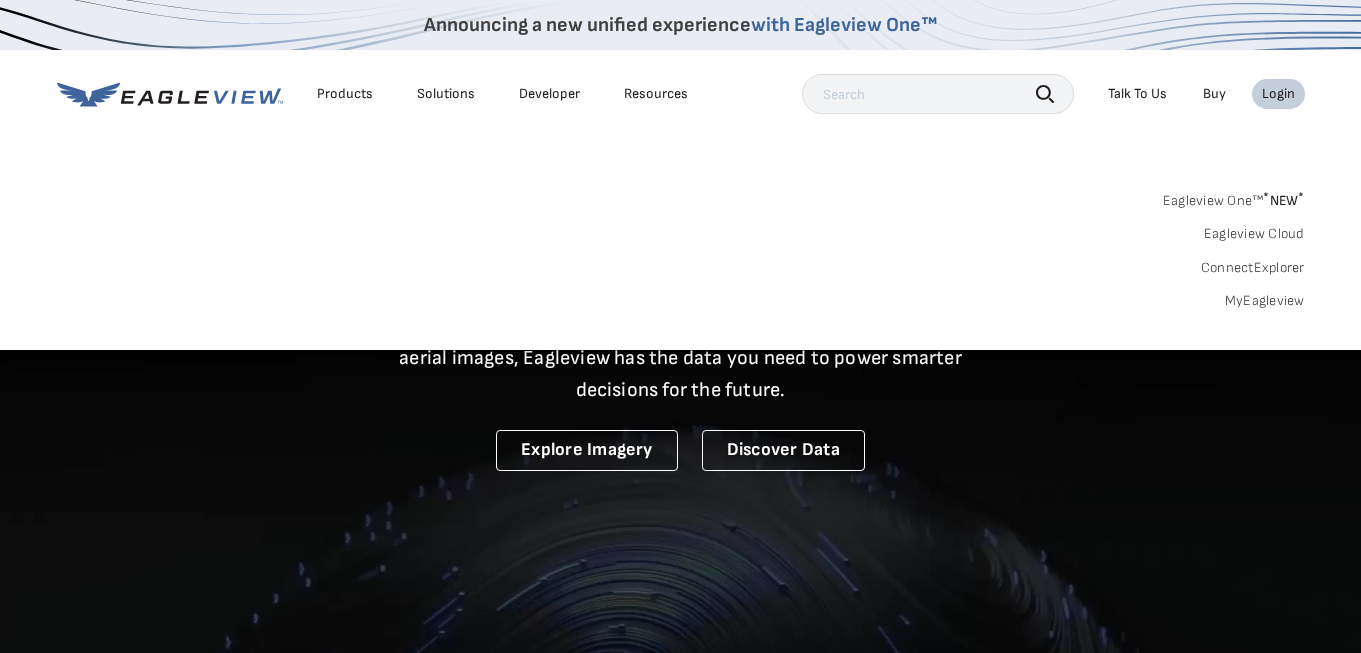 click on "MyEagleview" at bounding box center [1265, 301] 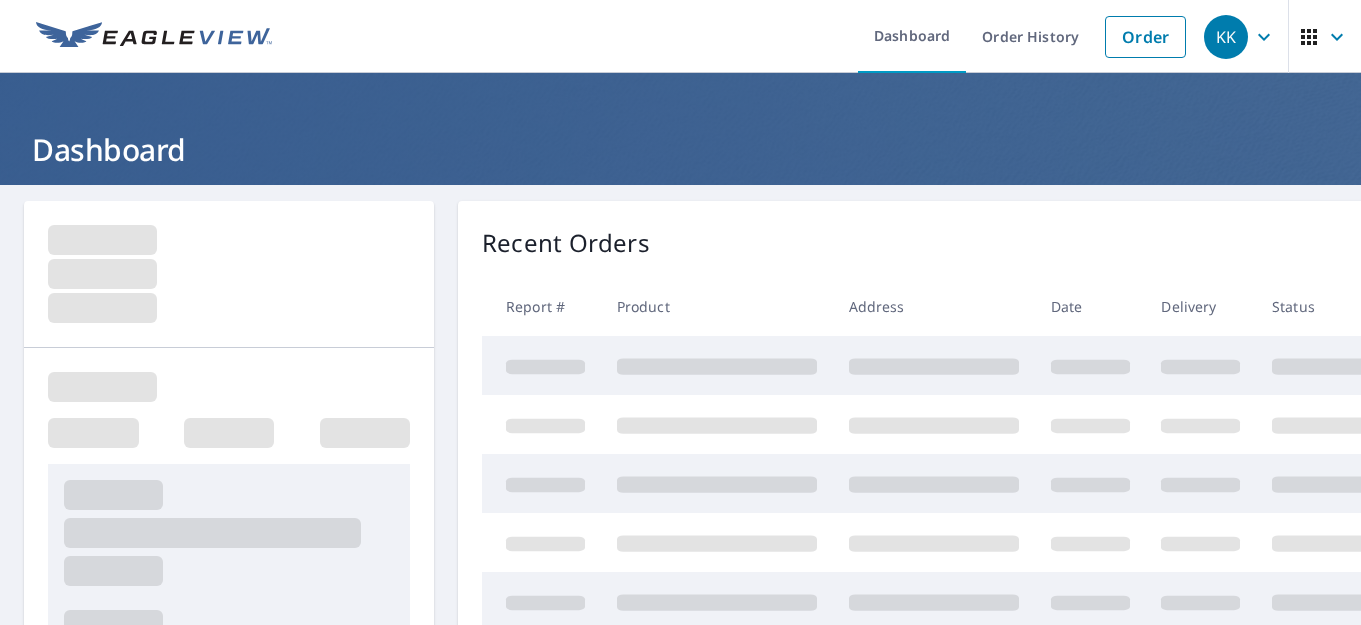 scroll, scrollTop: 0, scrollLeft: 0, axis: both 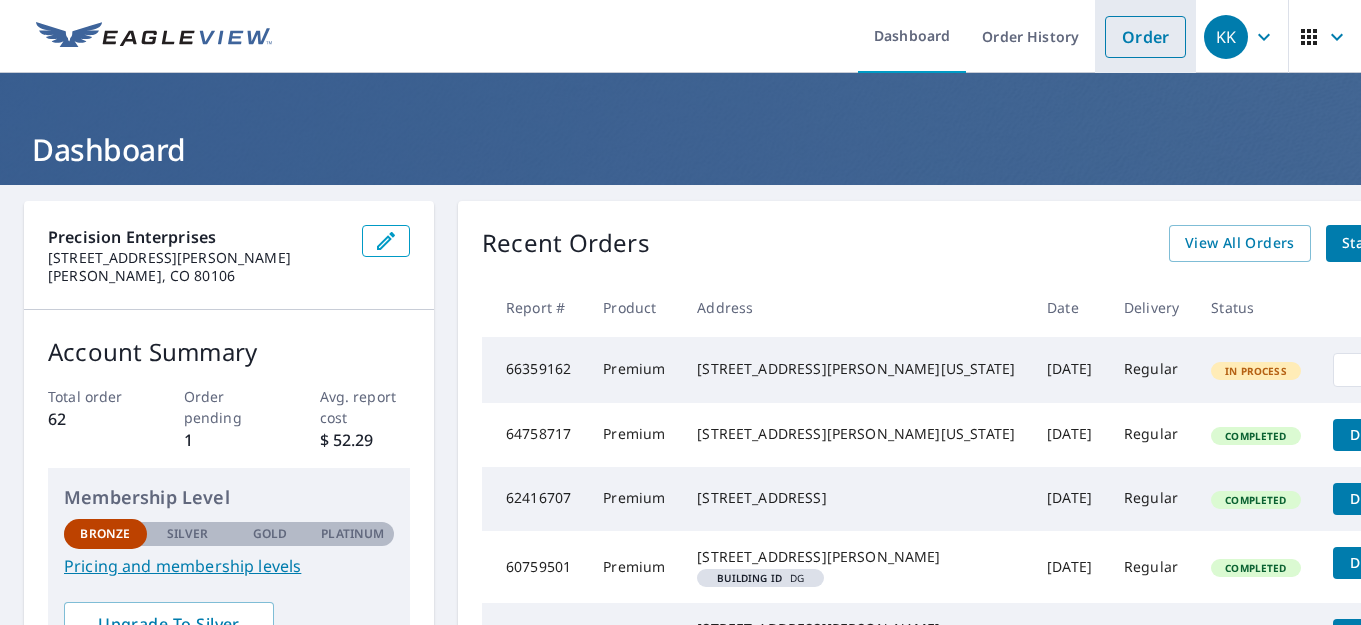 click on "Order" at bounding box center (1145, 37) 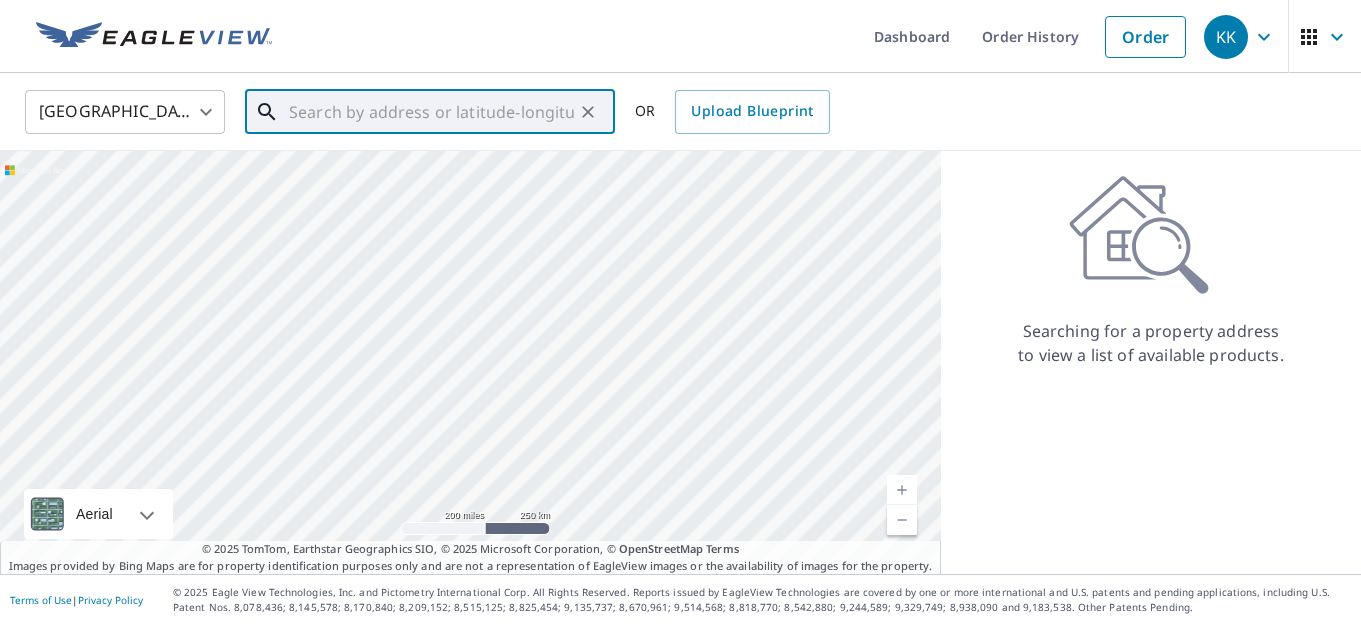 click at bounding box center (431, 112) 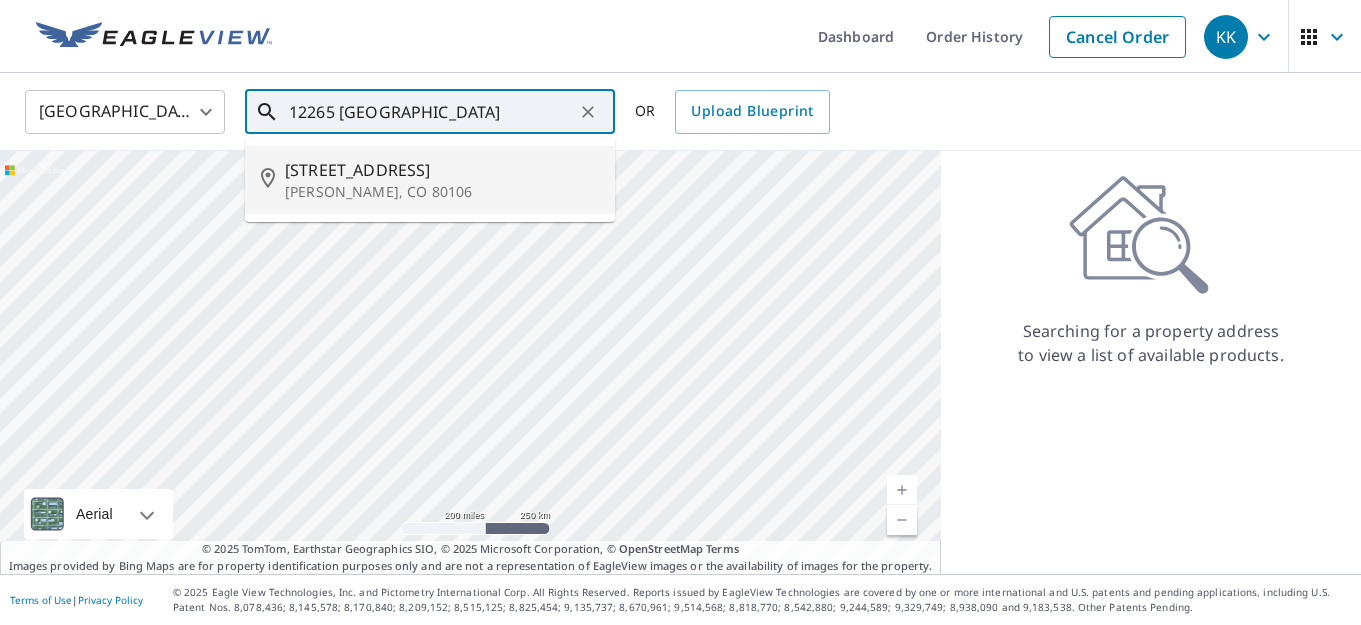 click on "[STREET_ADDRESS]" at bounding box center [442, 170] 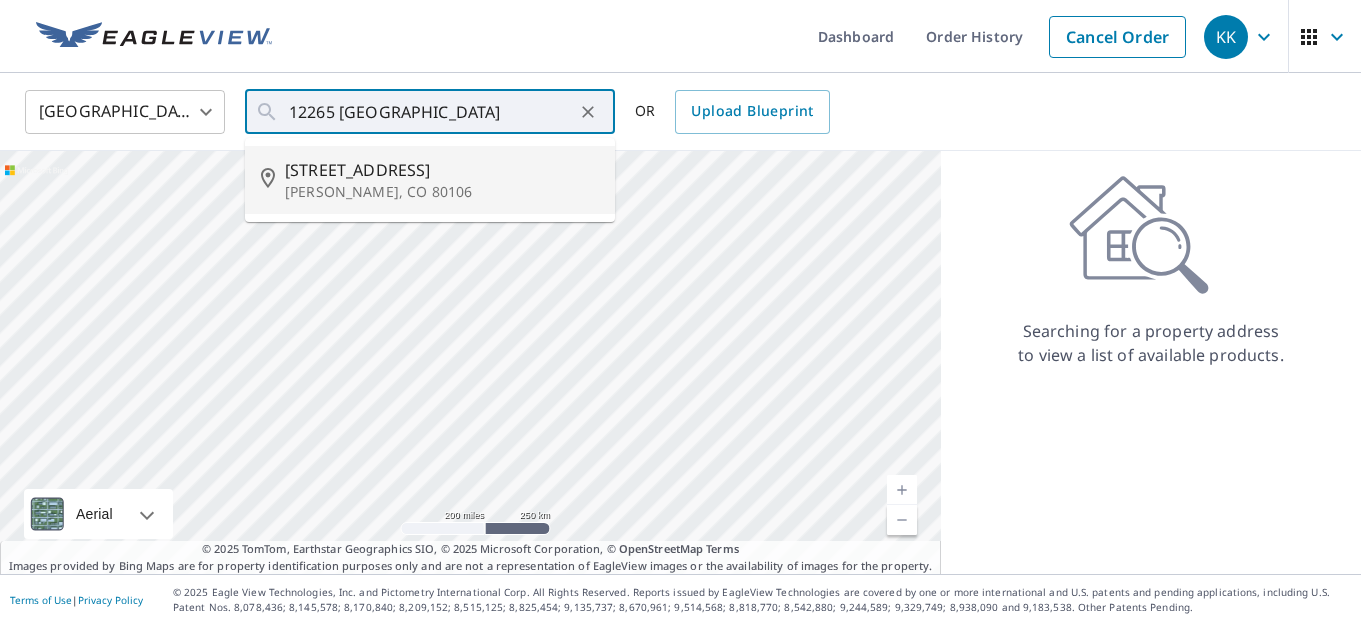 type on "[STREET_ADDRESS][PERSON_NAME]" 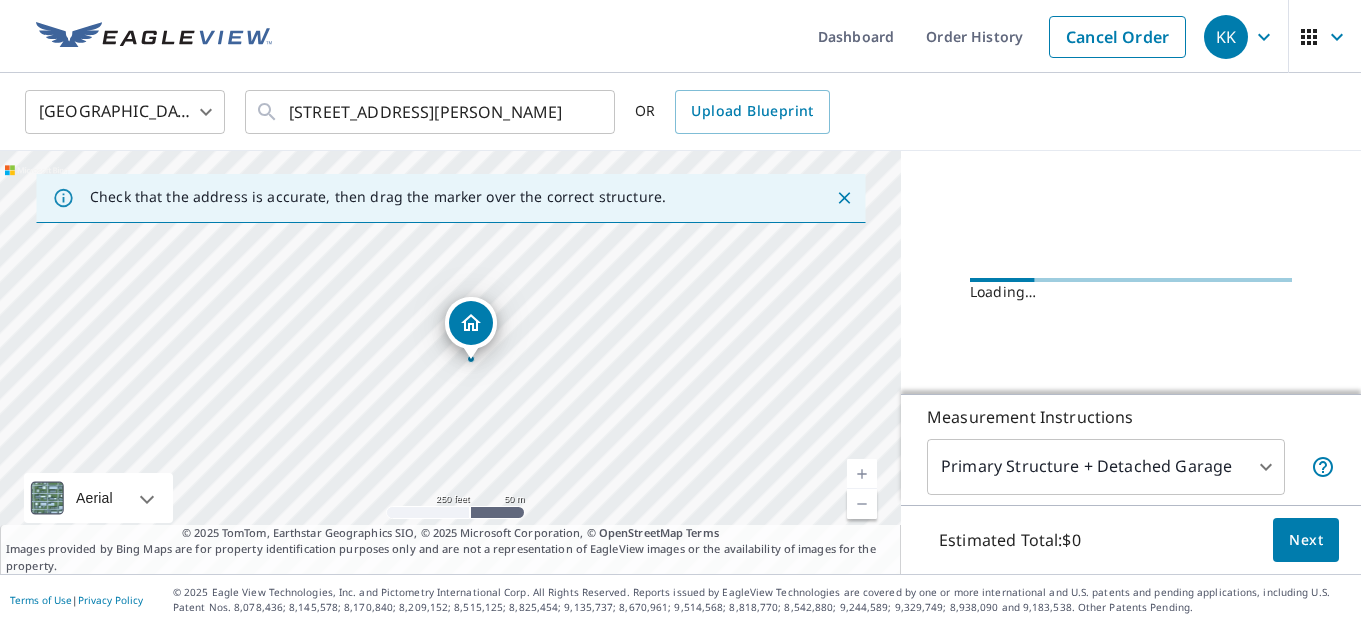 scroll, scrollTop: 219, scrollLeft: 0, axis: vertical 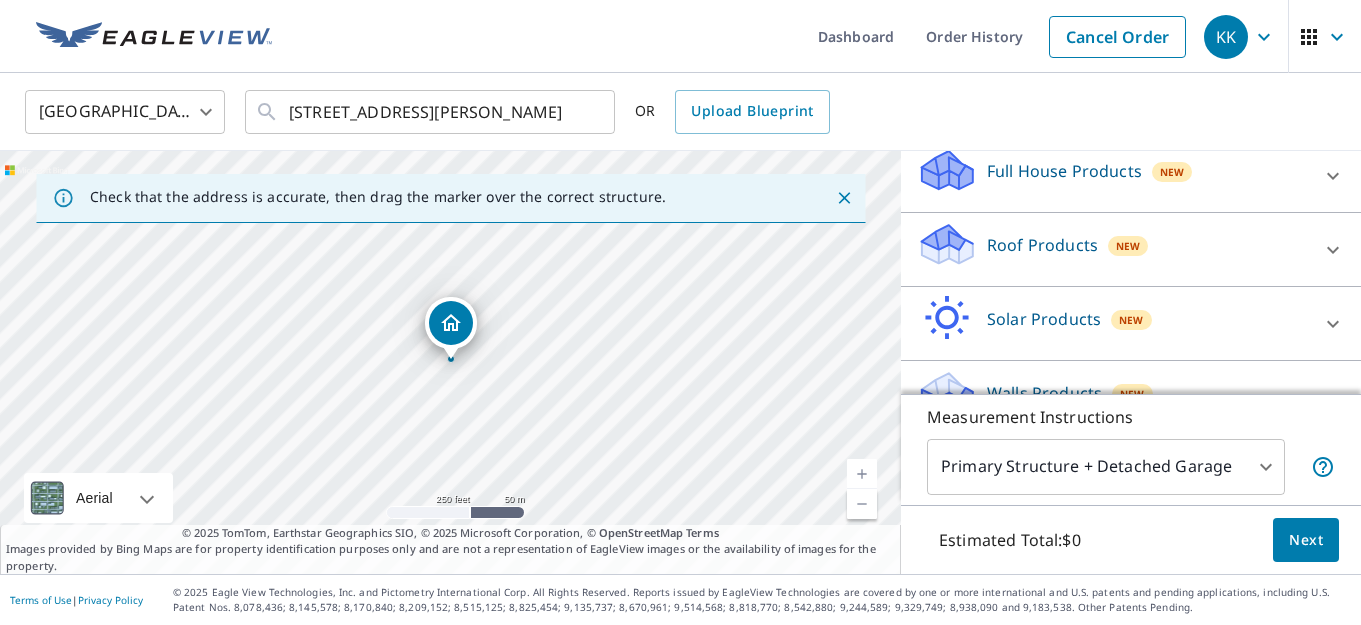 click 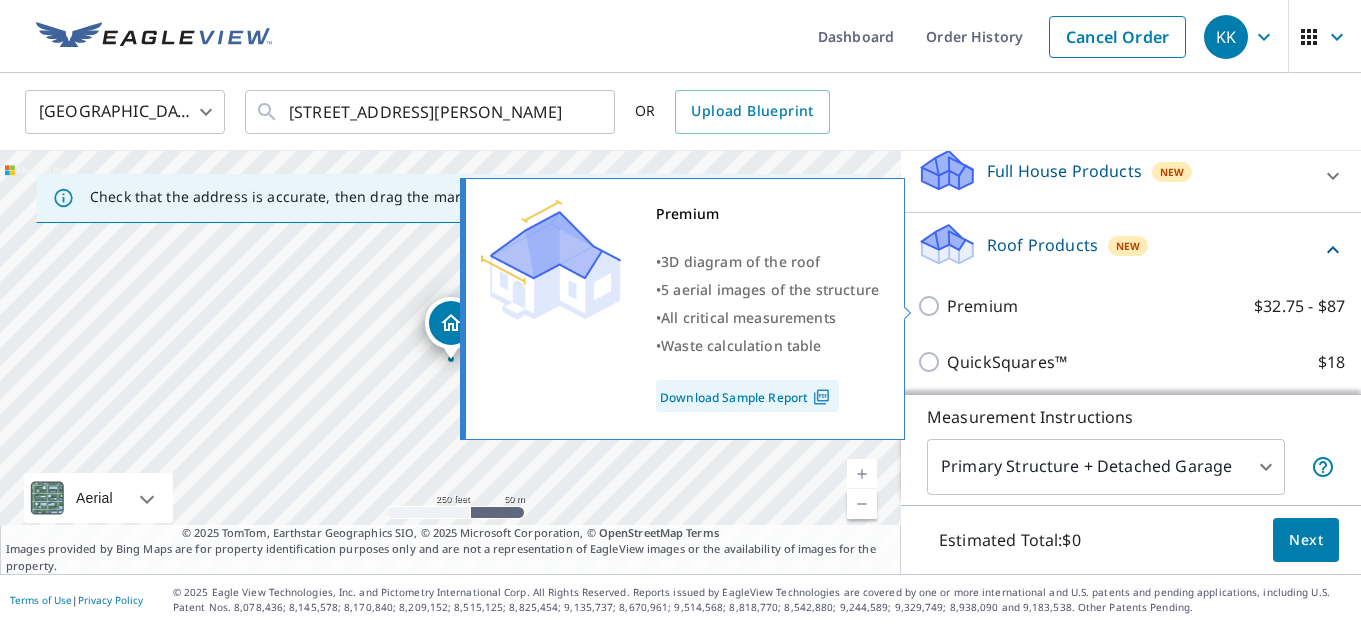 click on "Premium $32.75 - $87" at bounding box center (932, 306) 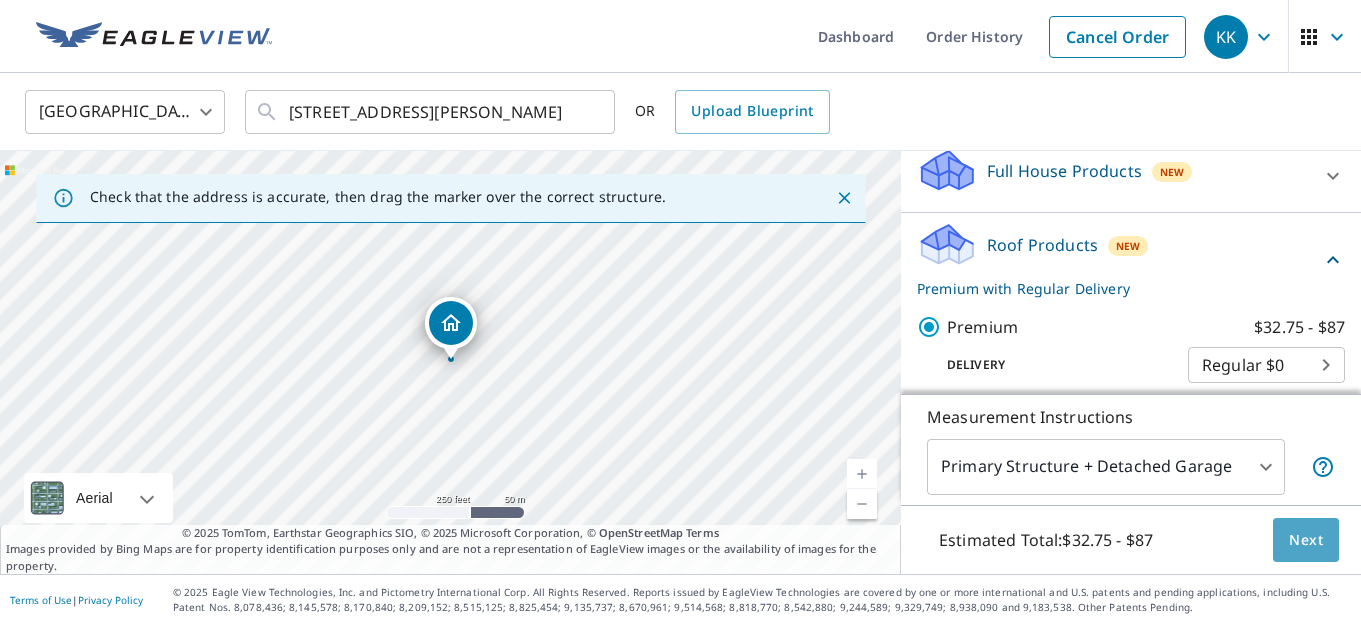 click on "Next" at bounding box center (1306, 540) 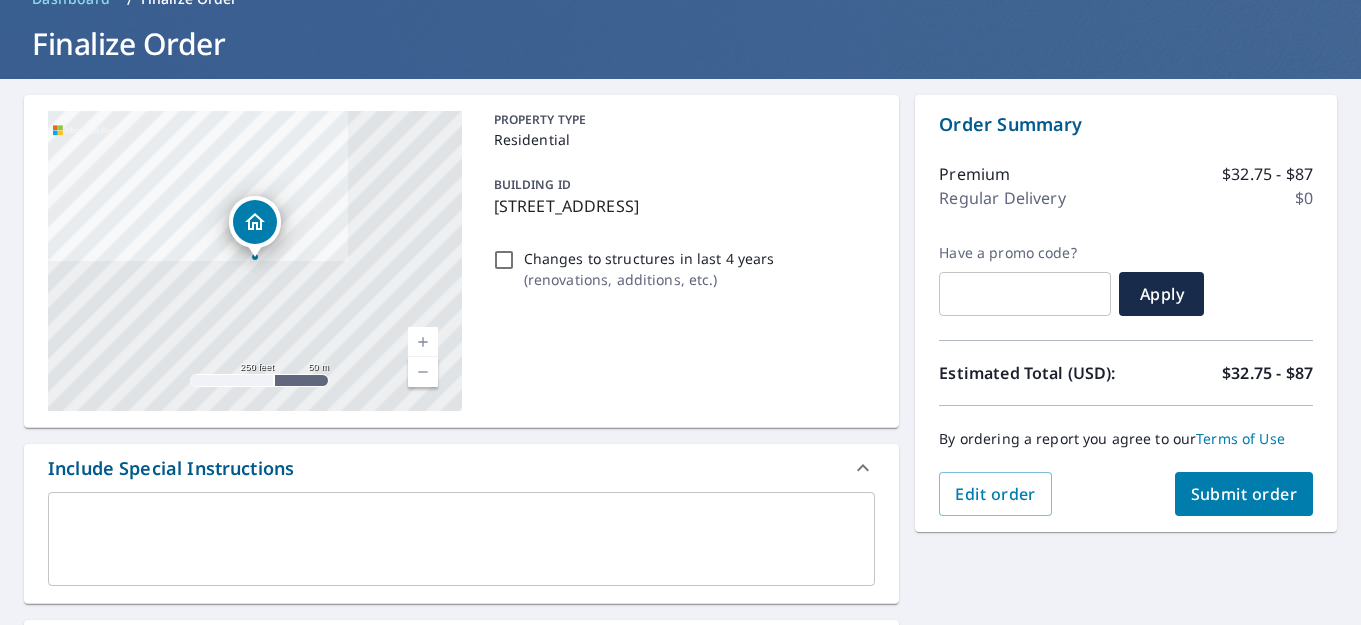 scroll, scrollTop: 147, scrollLeft: 0, axis: vertical 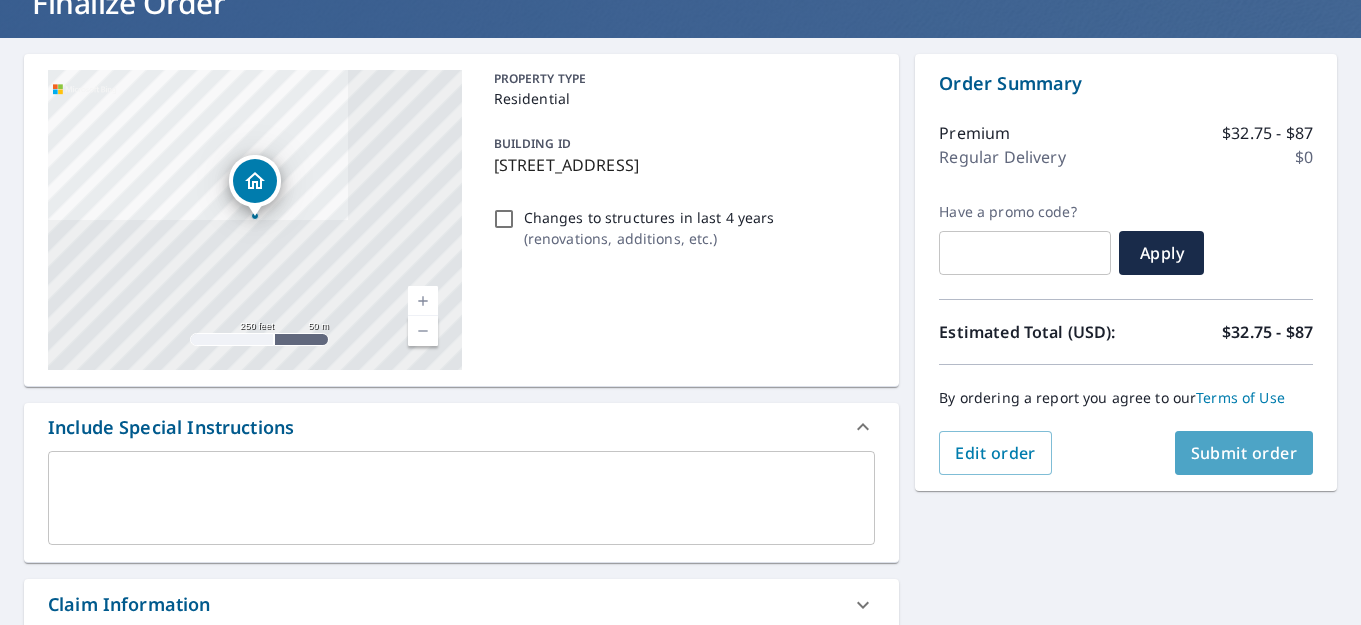 click on "Submit order" at bounding box center (1244, 453) 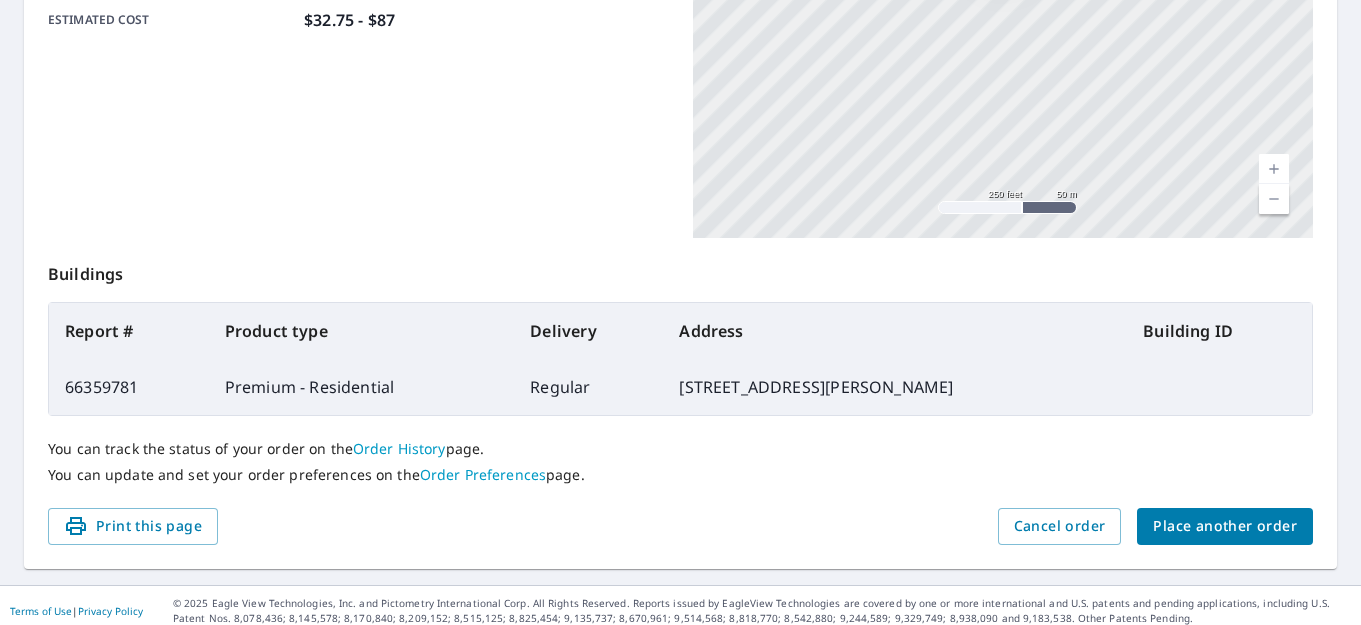 scroll, scrollTop: 543, scrollLeft: 0, axis: vertical 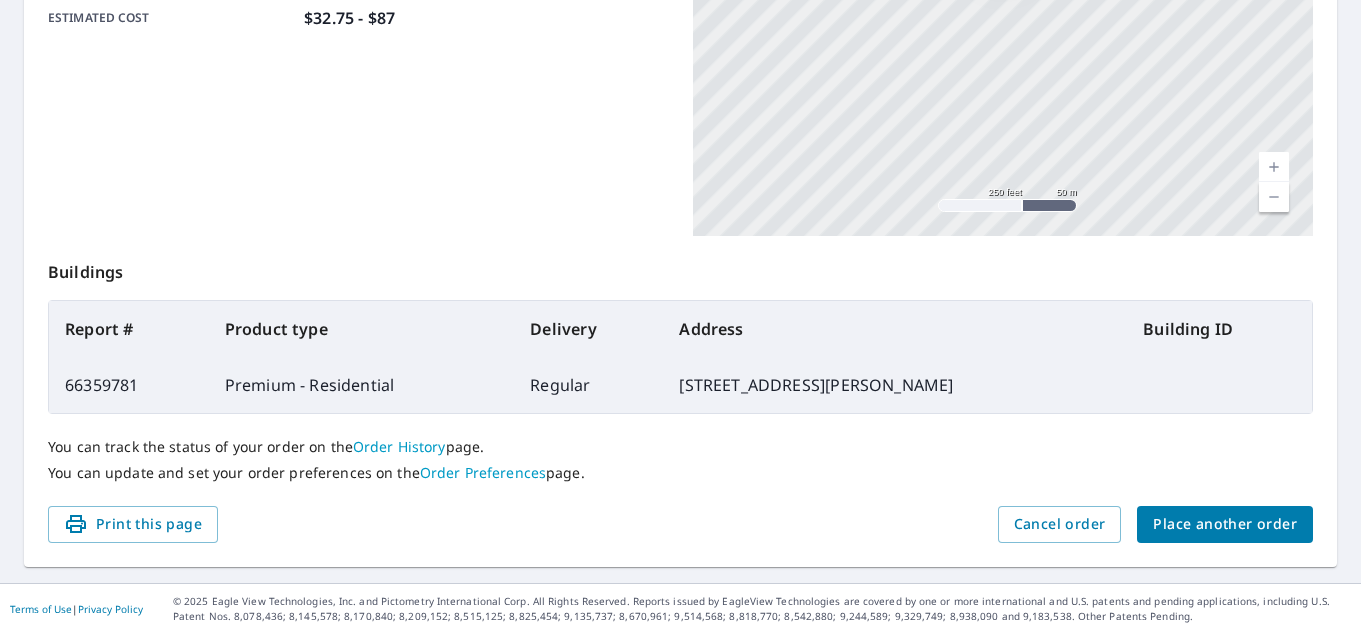 click on "You can track the status of your order on the  Order History  page." at bounding box center (680, 447) 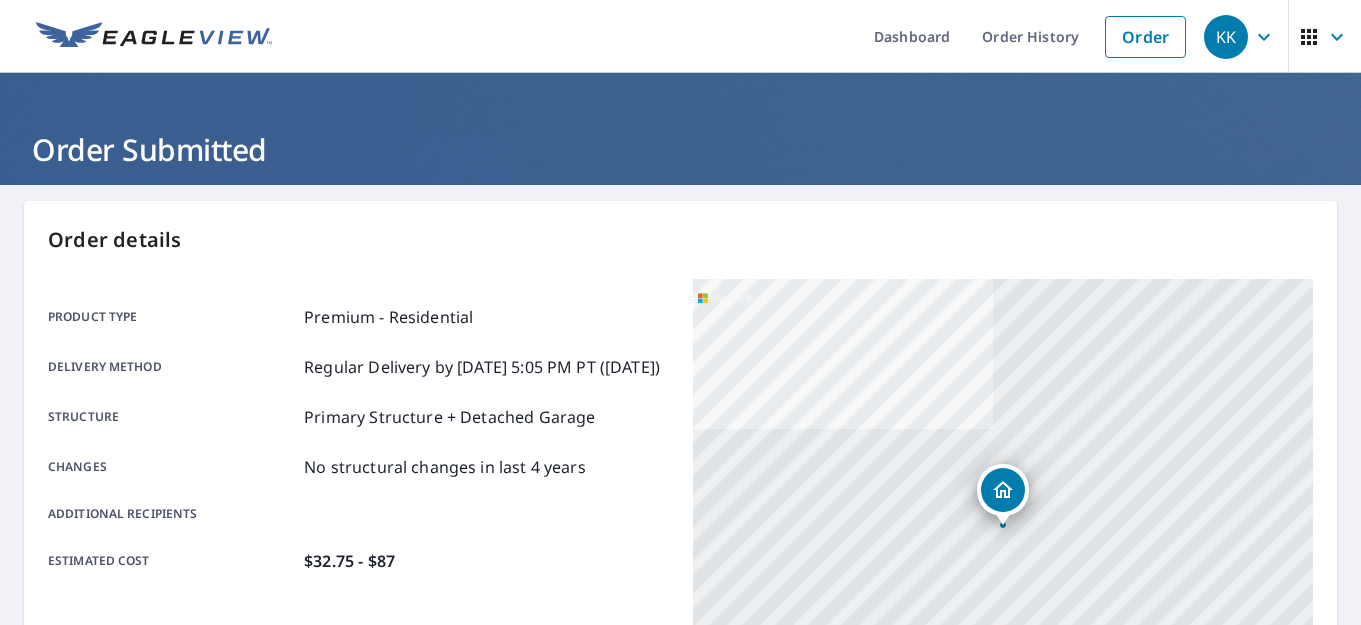 scroll, scrollTop: 0, scrollLeft: 0, axis: both 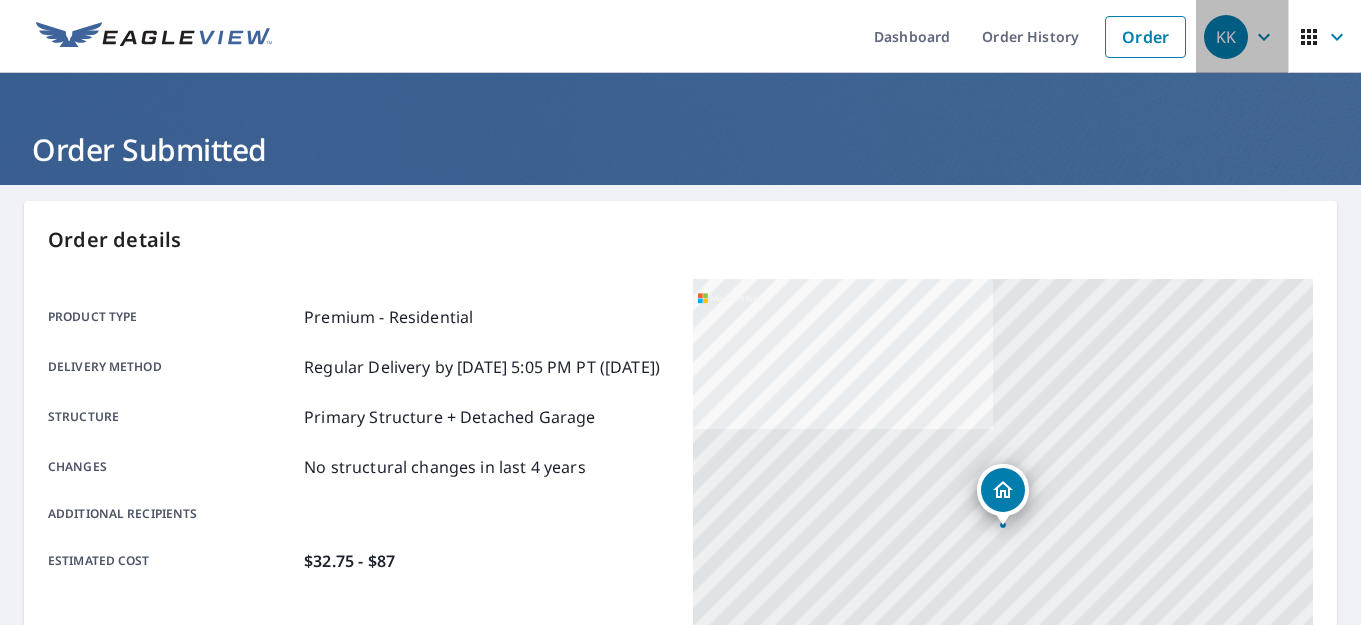 click 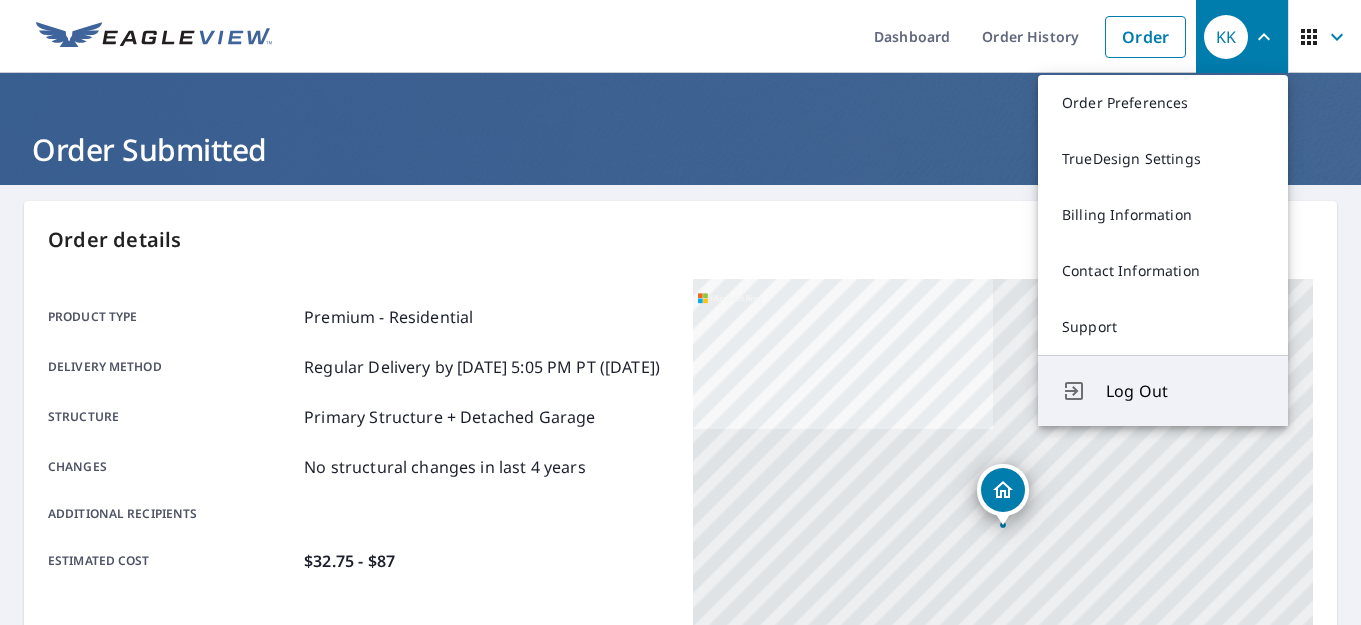 click on "Log Out" at bounding box center [1185, 391] 